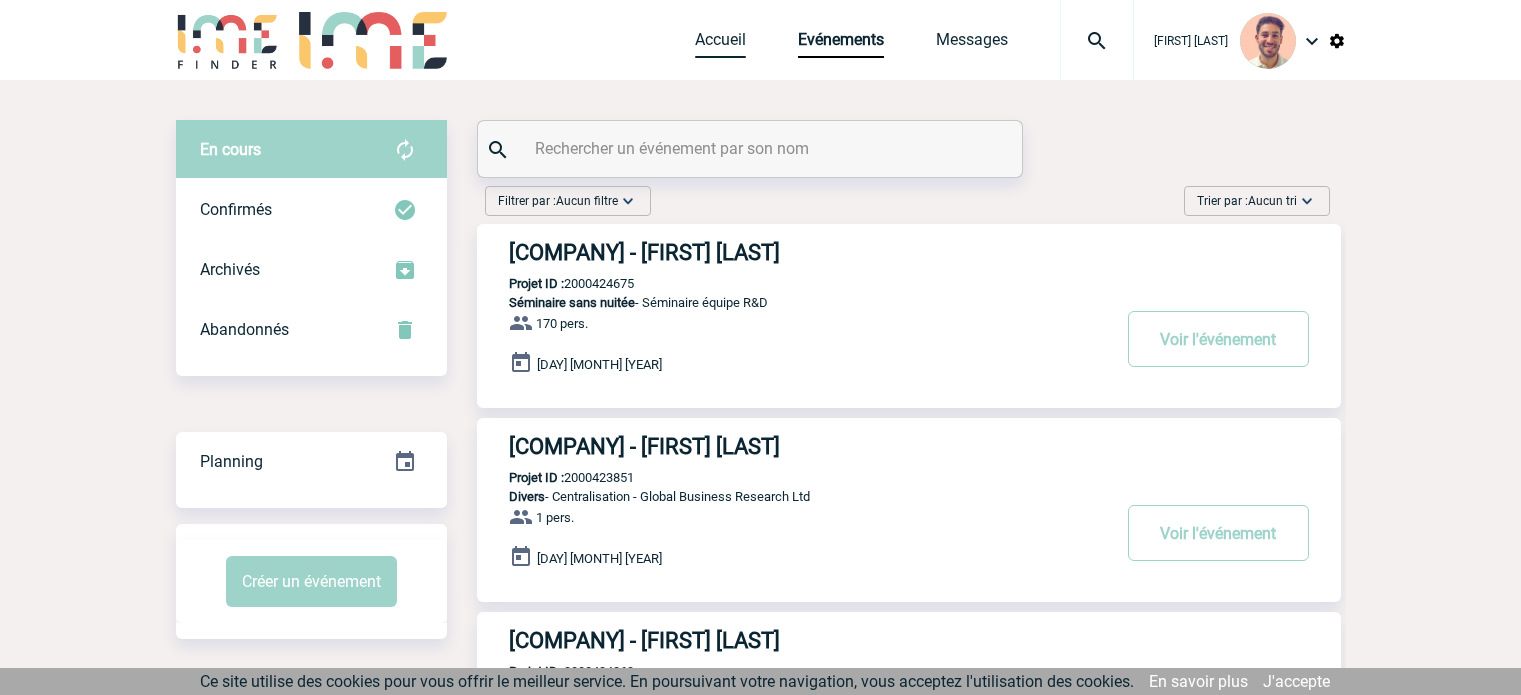 scroll, scrollTop: 0, scrollLeft: 0, axis: both 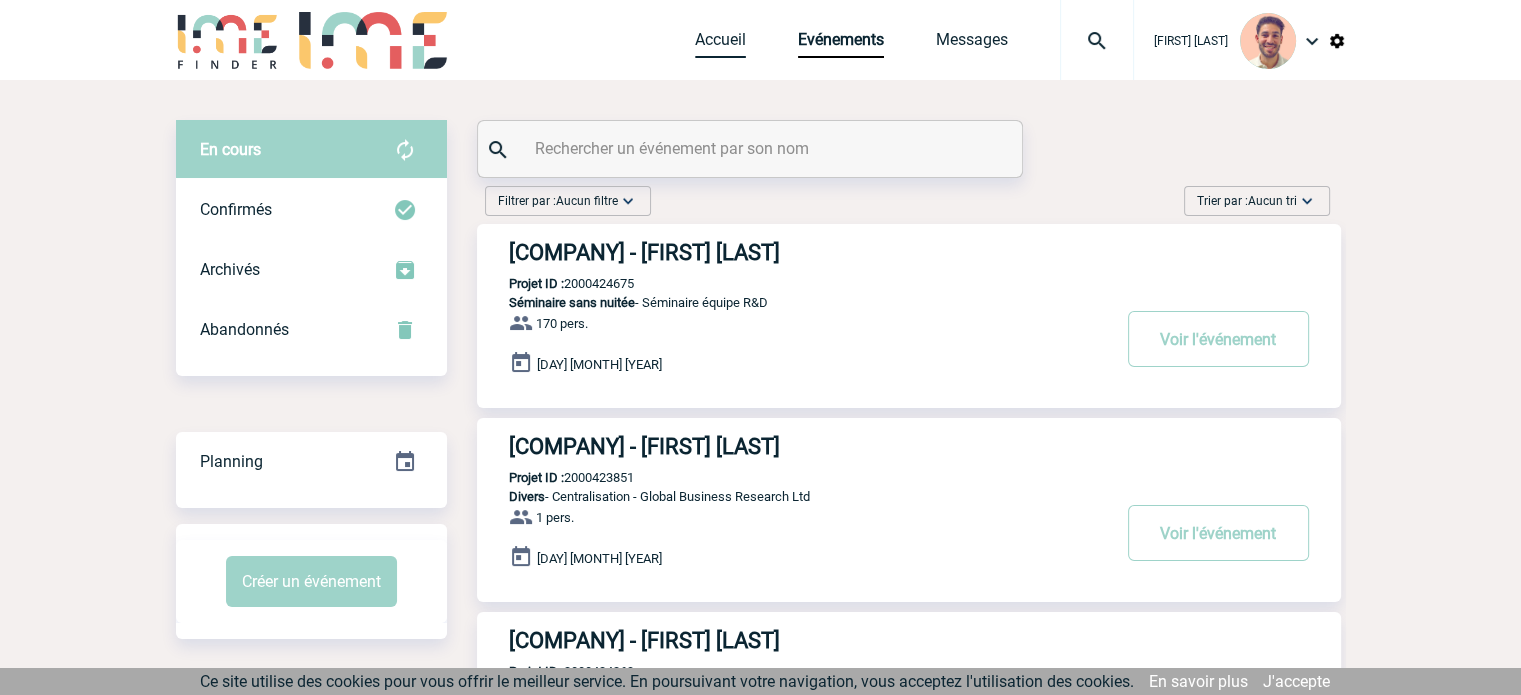 drag, startPoint x: 694, startPoint y: 30, endPoint x: 838, endPoint y: 90, distance: 156 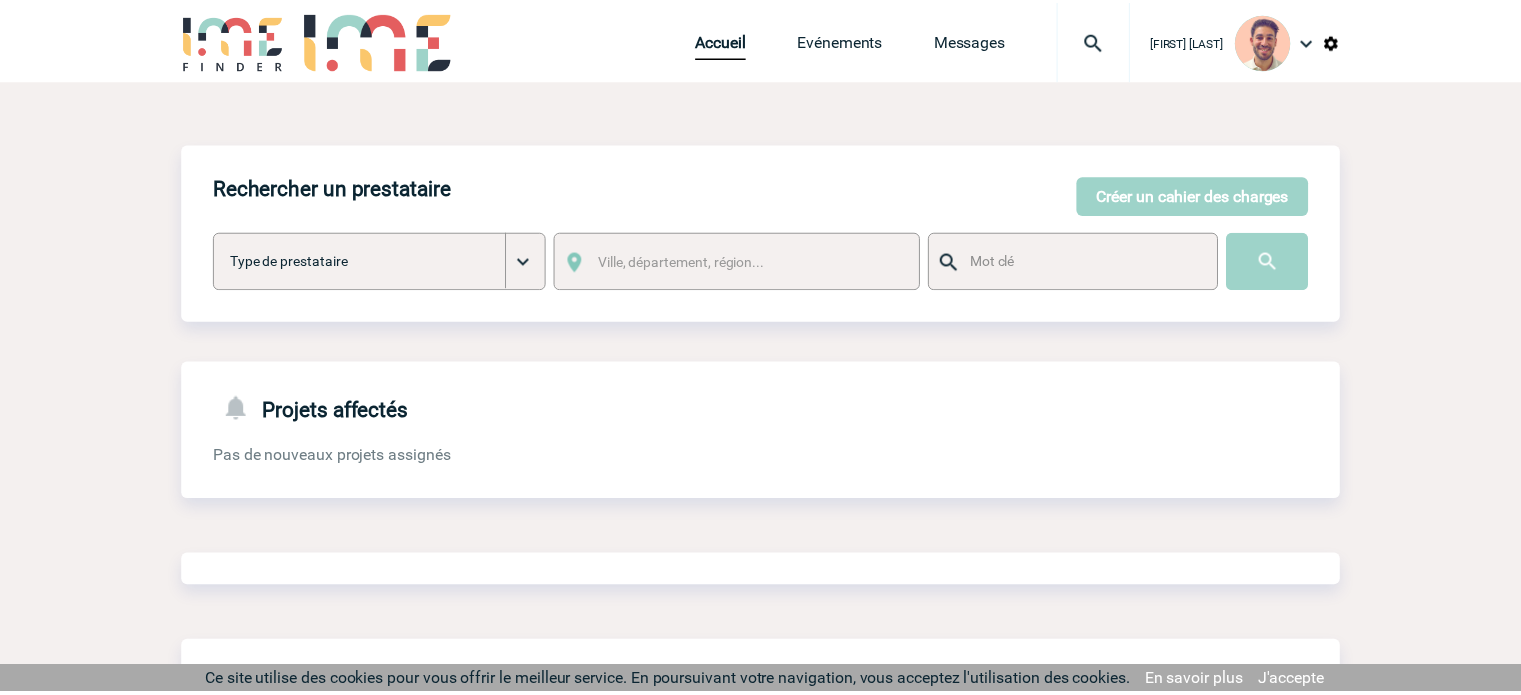 scroll, scrollTop: 0, scrollLeft: 0, axis: both 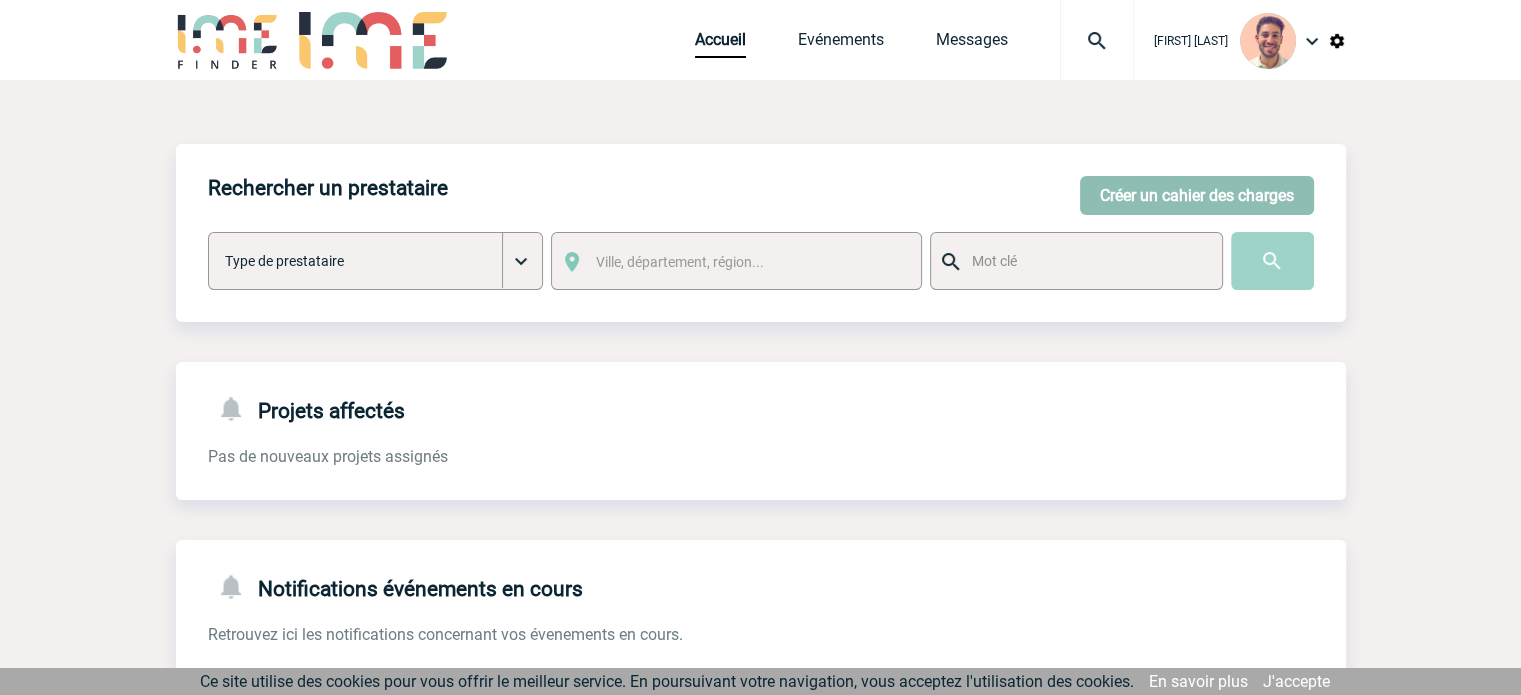 click on "Créer un cahier des charges" at bounding box center [1197, 195] 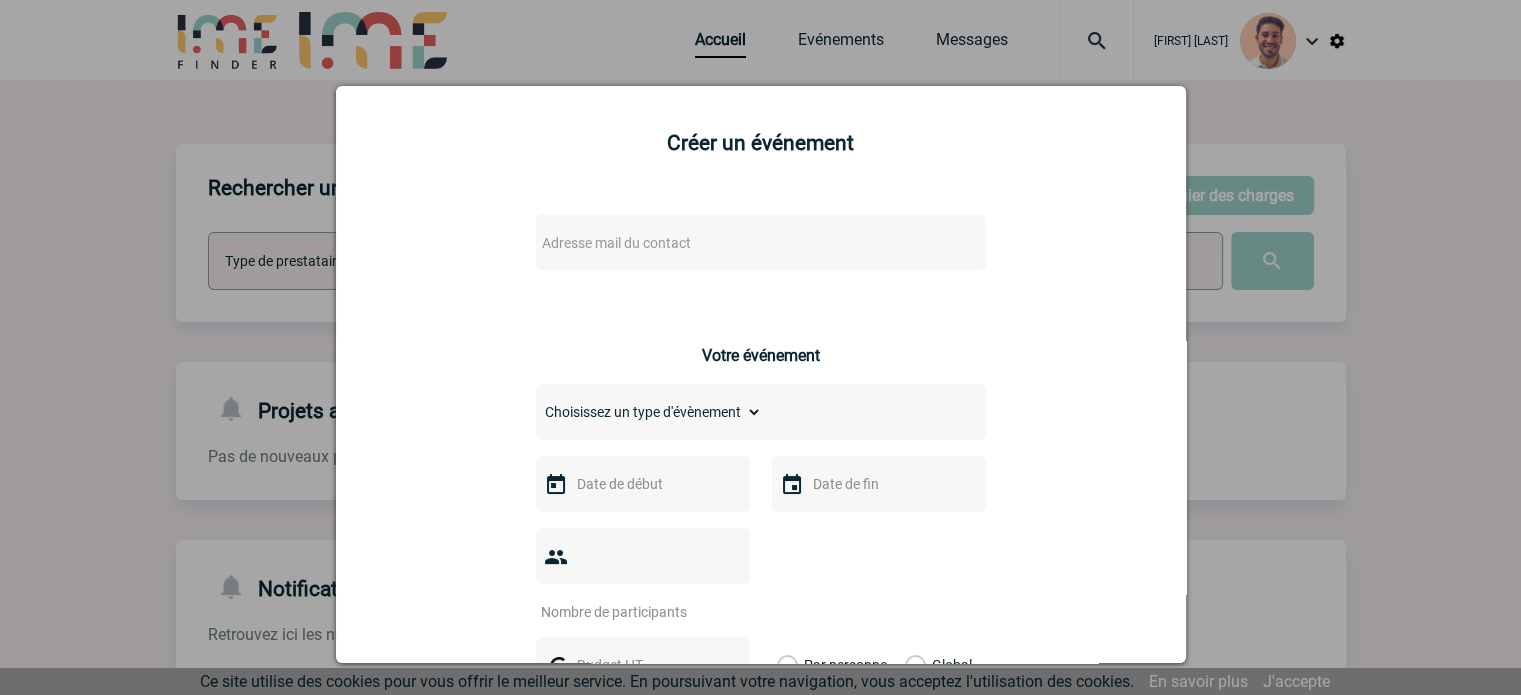 drag, startPoint x: 628, startPoint y: 222, endPoint x: 628, endPoint y: 235, distance: 13 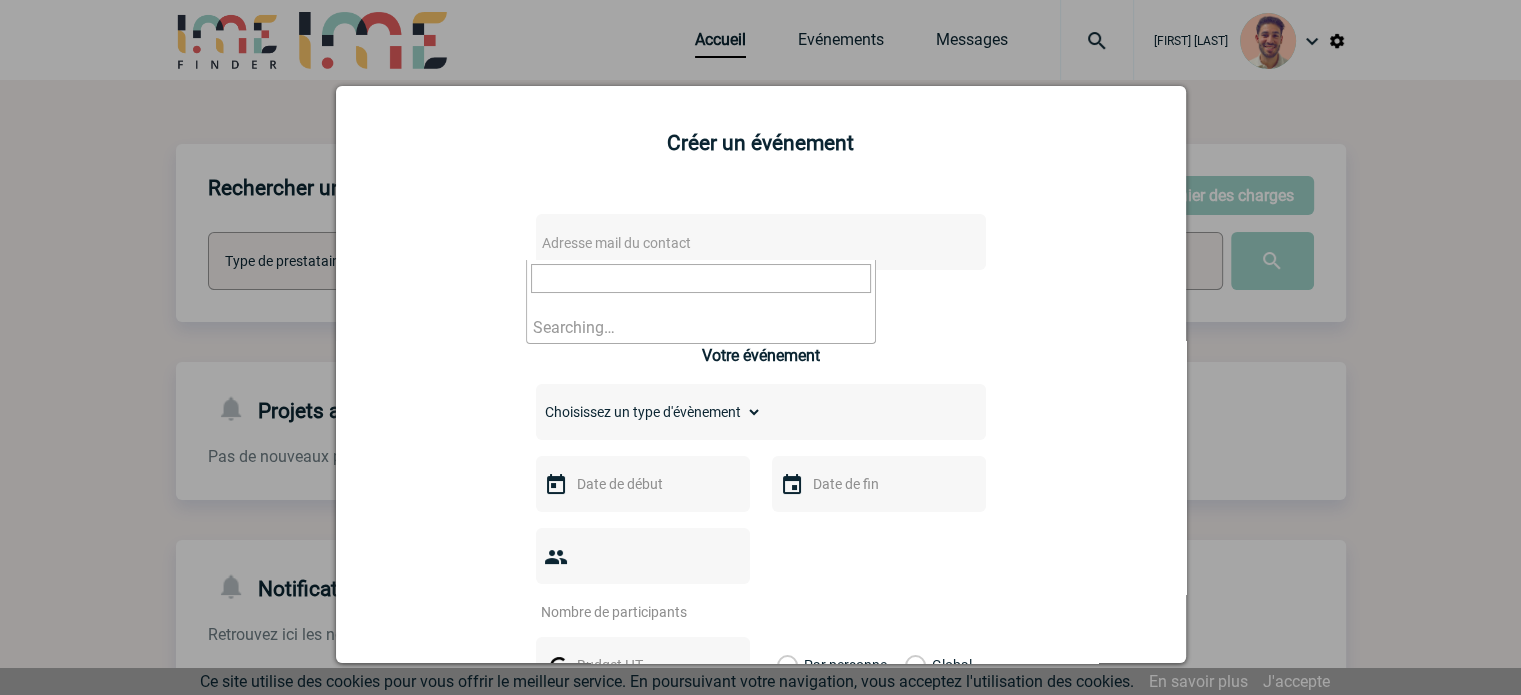 click on "Adresse mail du contact" at bounding box center [616, 243] 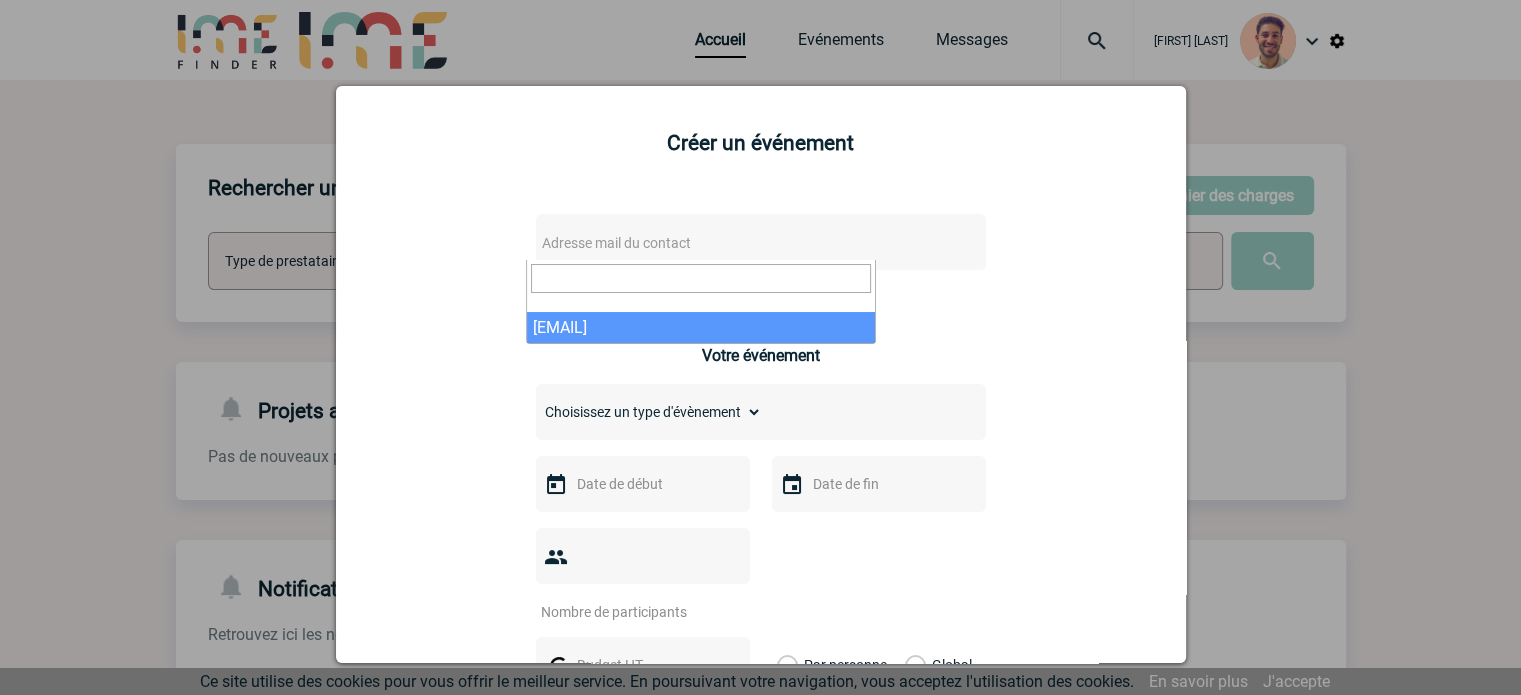 click at bounding box center (760, 347) 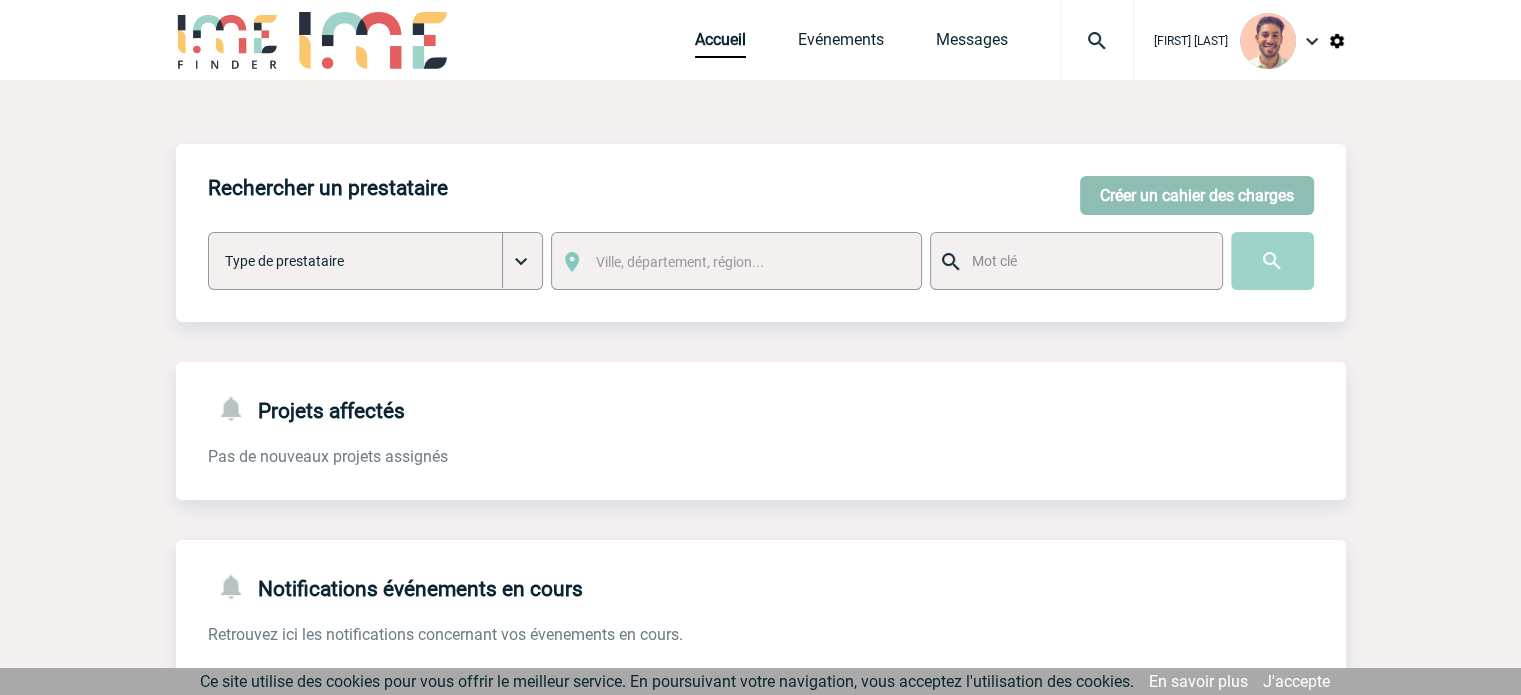 click on "Créer un cahier des charges" at bounding box center [1197, 195] 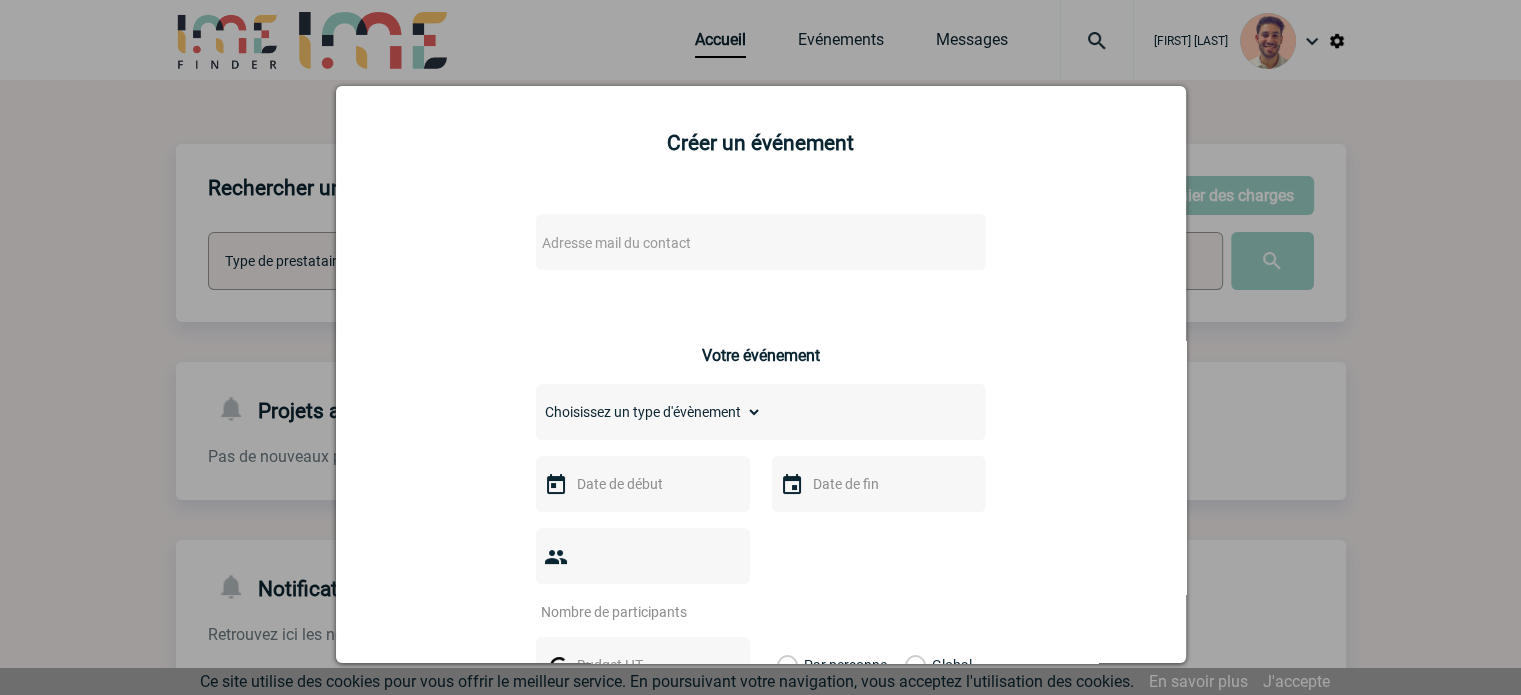 click on "Adresse mail du contact" at bounding box center [709, 243] 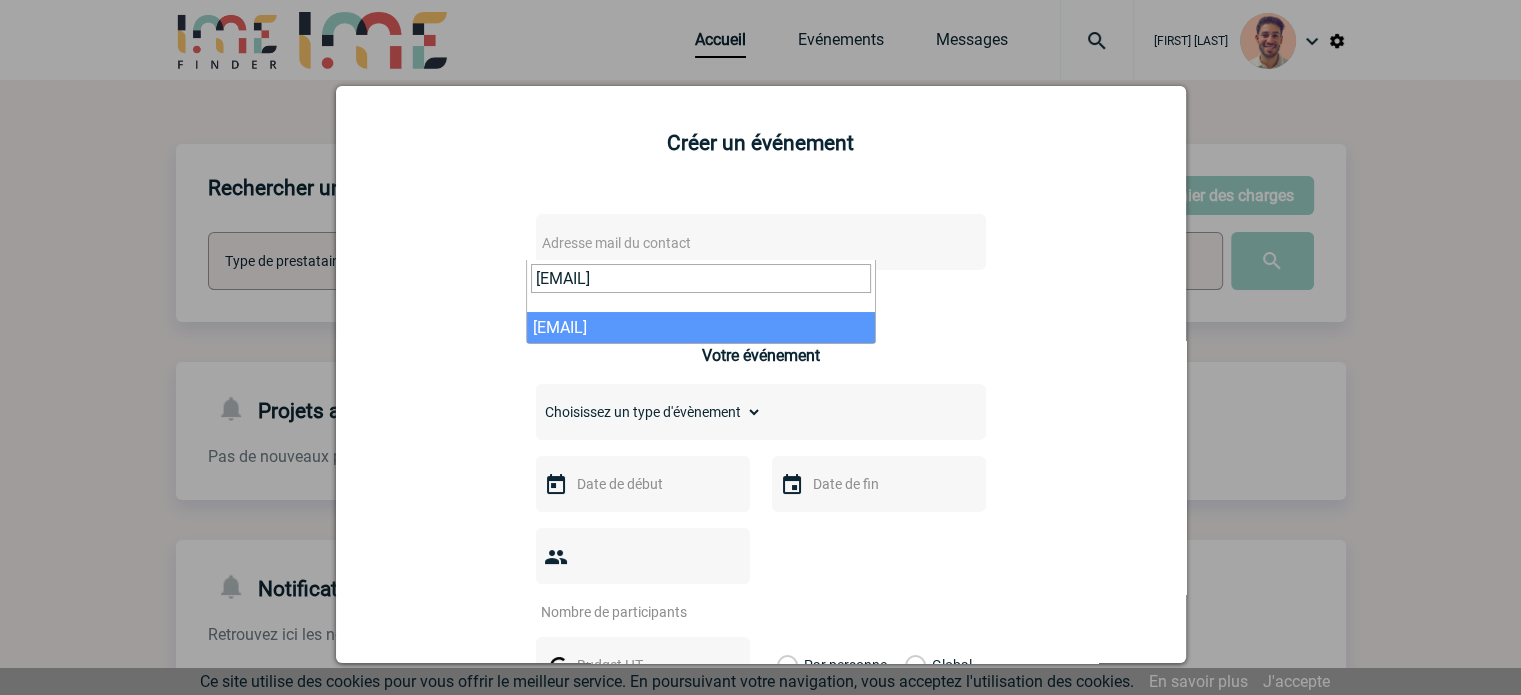 type on "stephanie.pery@arkema.com" 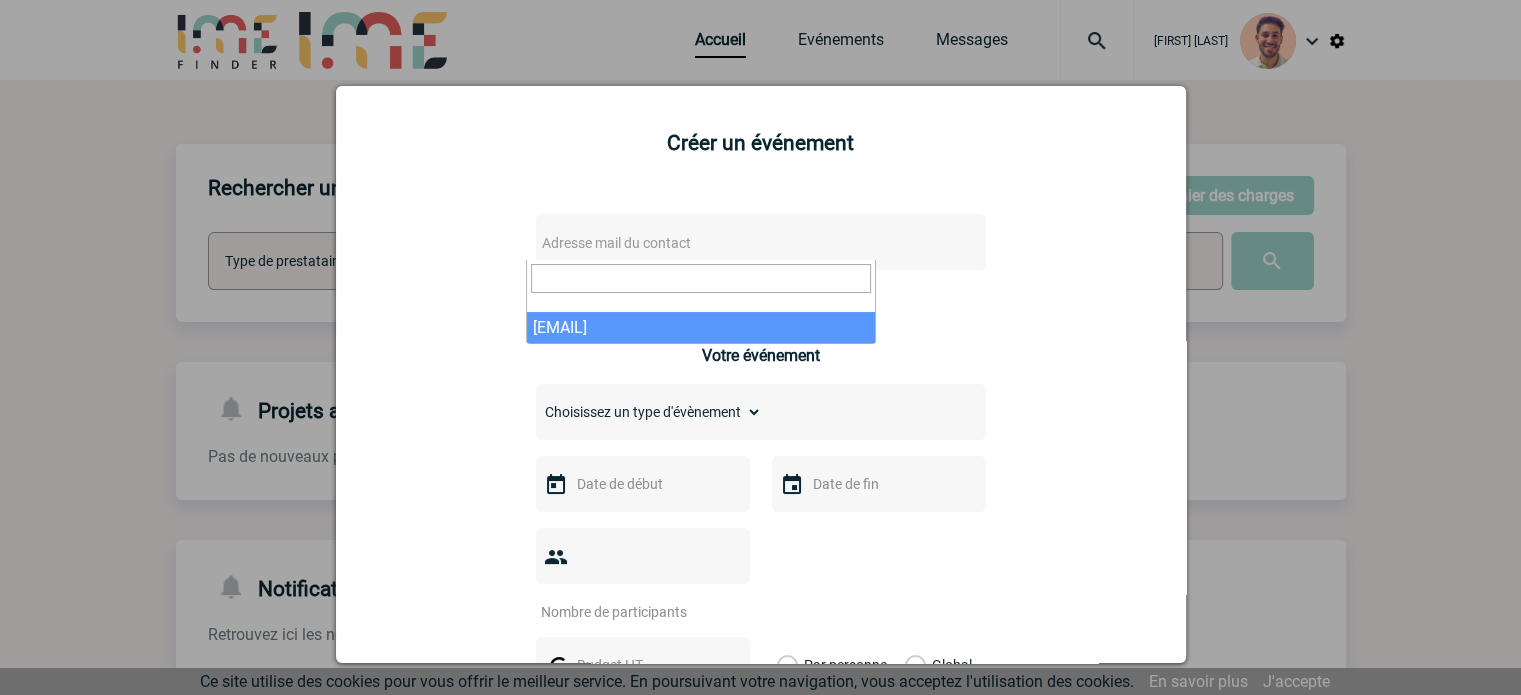 select on "132710" 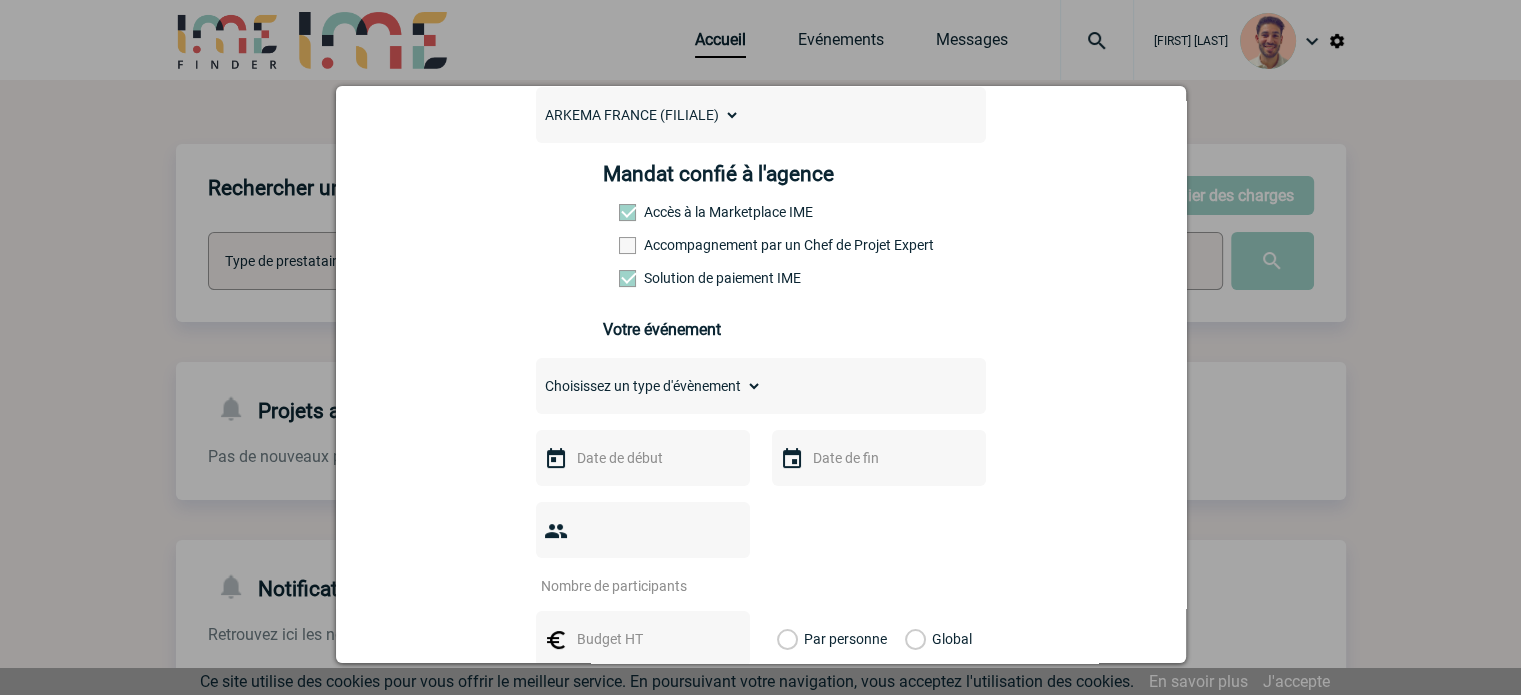 scroll, scrollTop: 300, scrollLeft: 0, axis: vertical 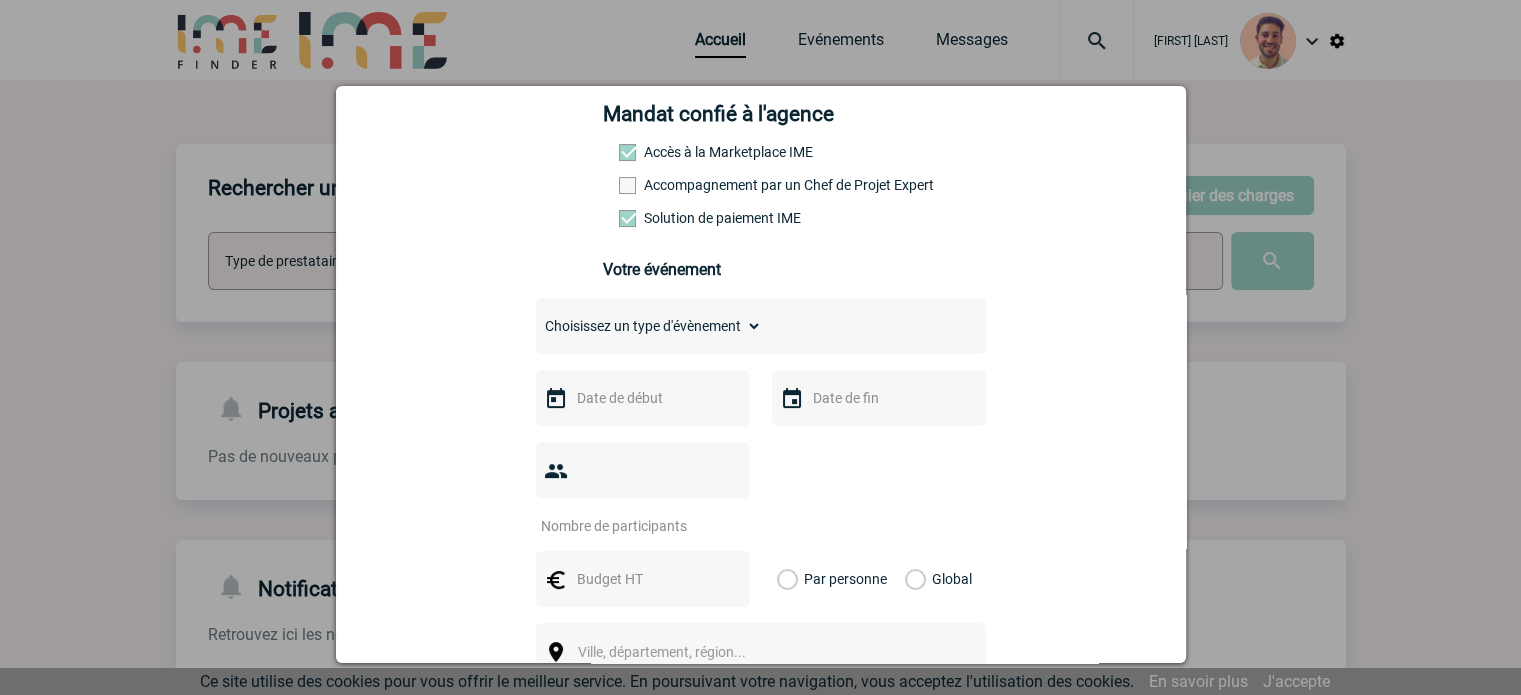 click on "Choisissez un type d'évènement
Séminaire avec nuitée Séminaire sans nuitée Repas de groupe Team Building & animation Prestation traiteur Divers" at bounding box center [649, 326] 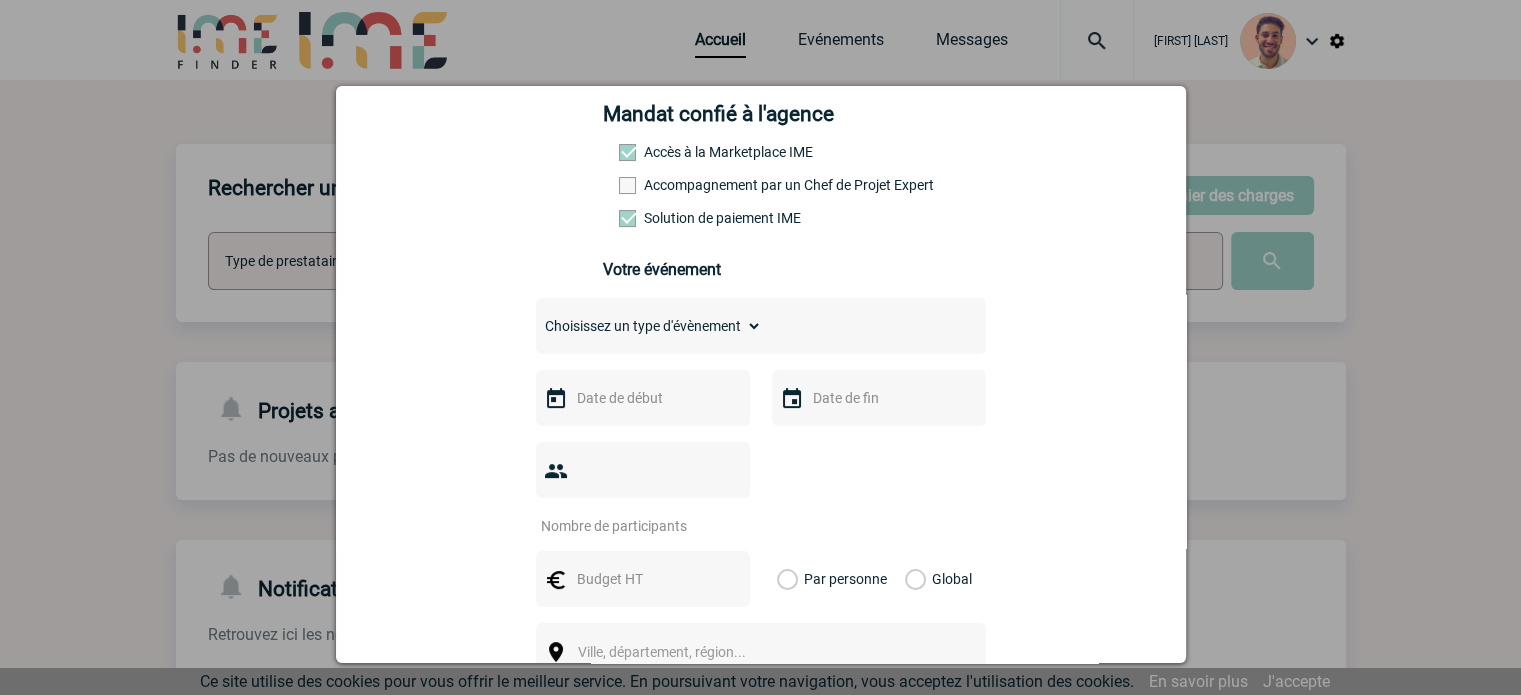 select on "9" 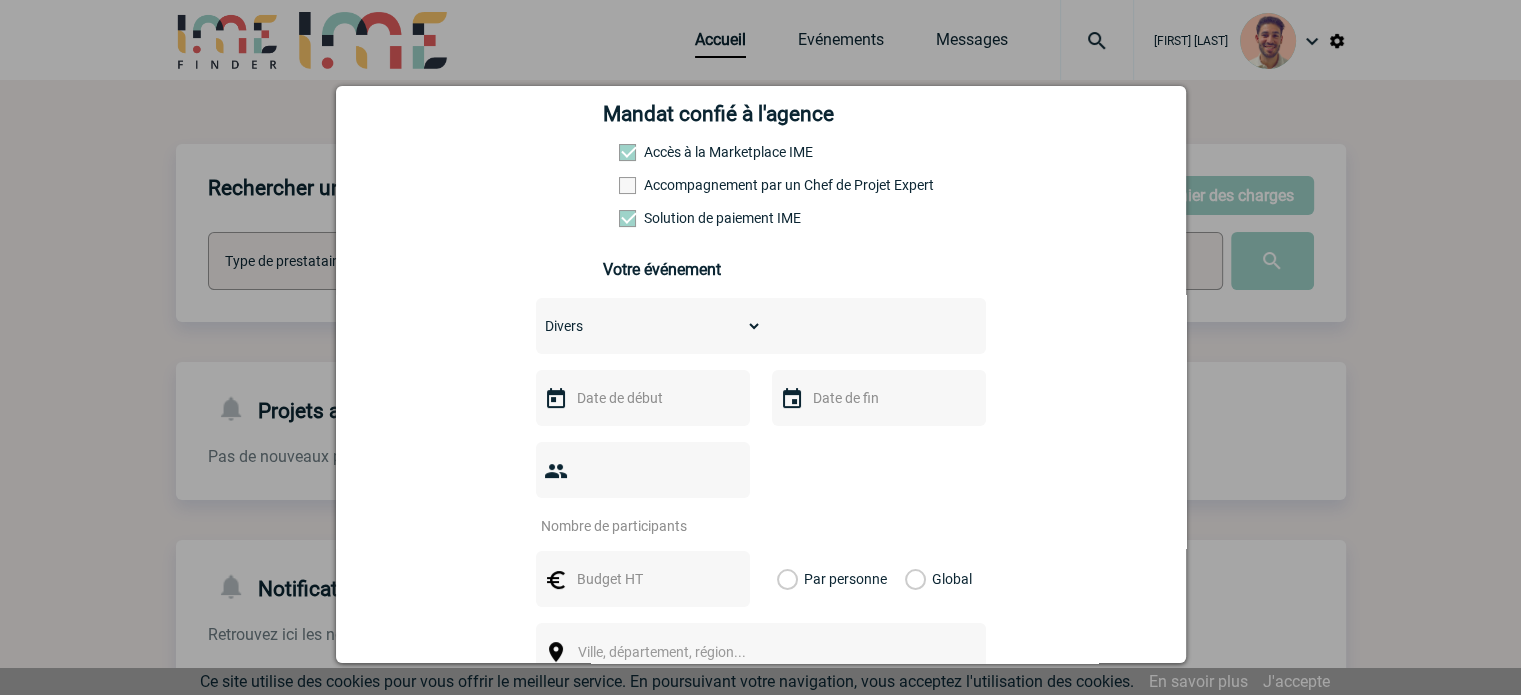 click on "Choisissez un type d'évènement
Séminaire avec nuitée Séminaire sans nuitée Repas de groupe Team Building & animation Prestation traiteur Divers" at bounding box center (649, 326) 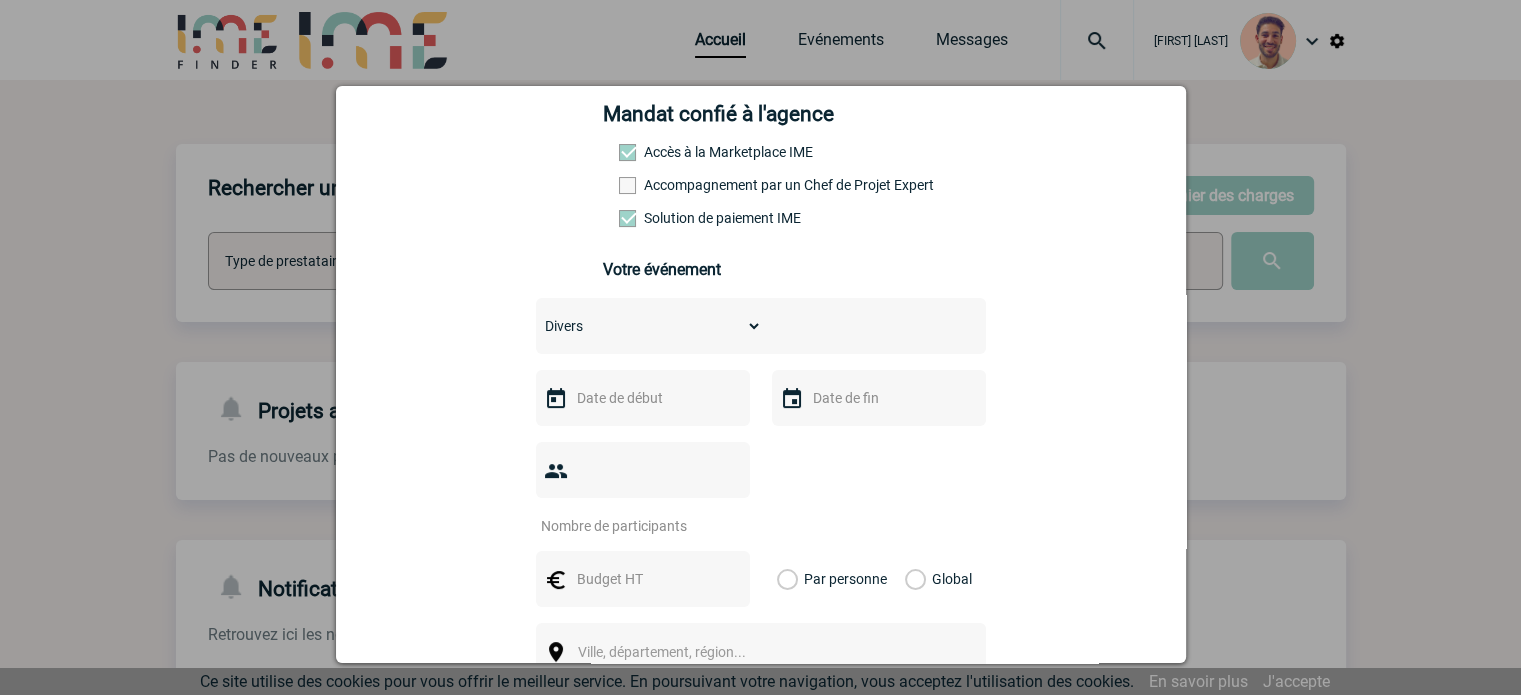 click at bounding box center (641, 398) 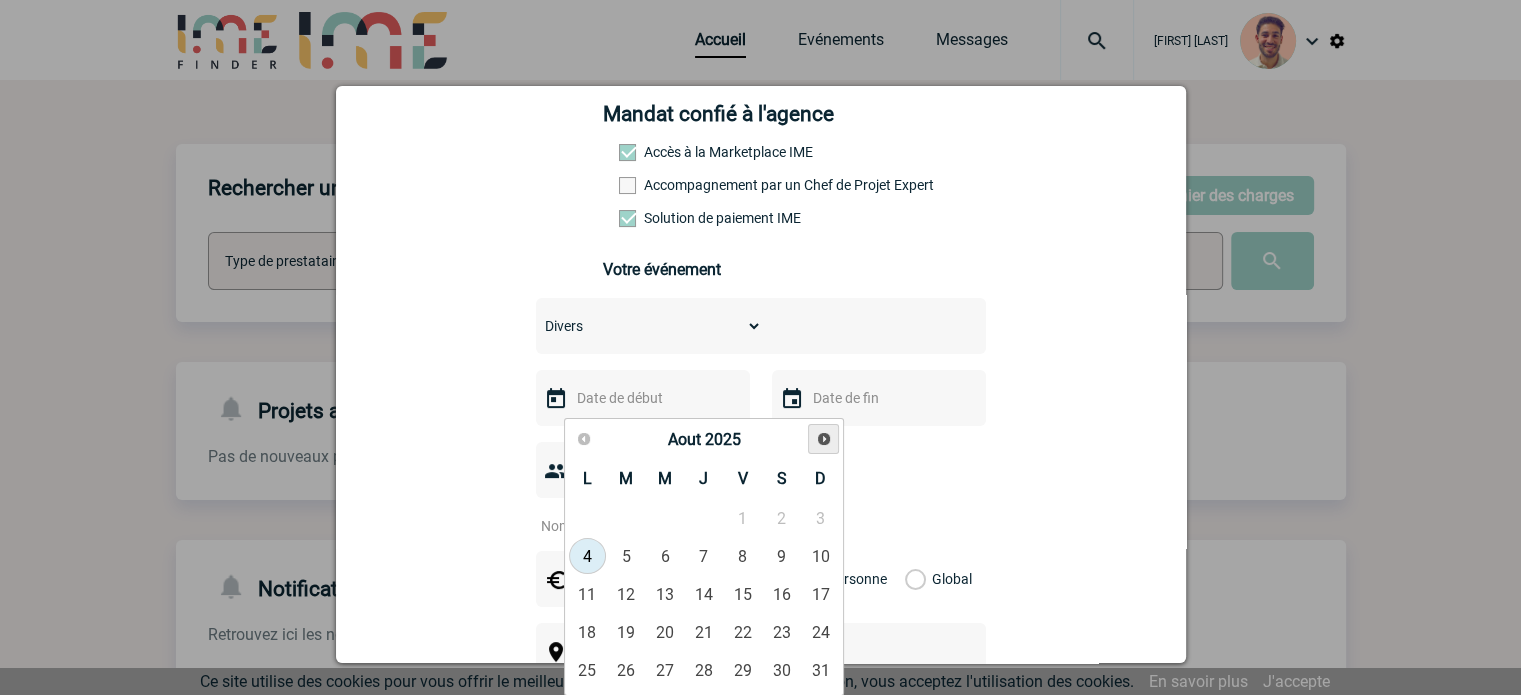 click on "Suivant" at bounding box center [824, 439] 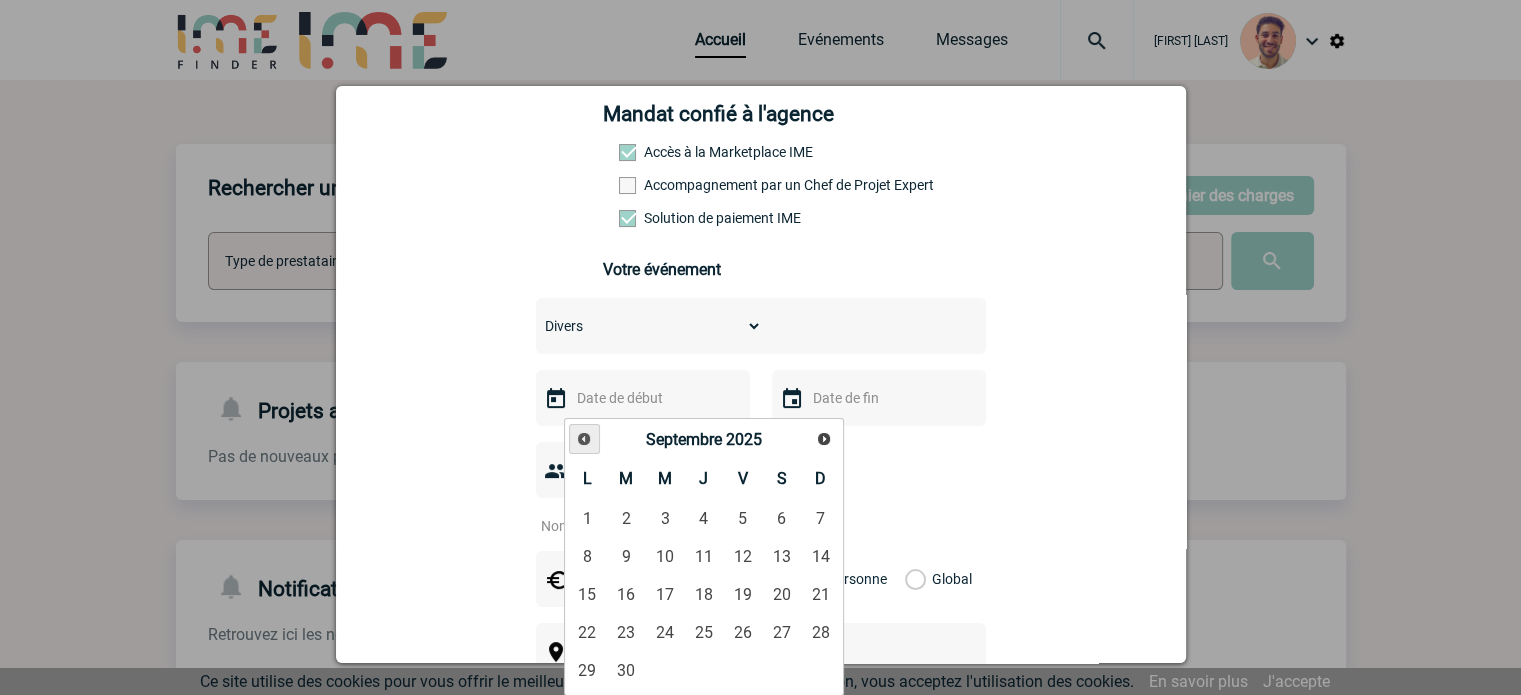click on "Précédent" at bounding box center (584, 439) 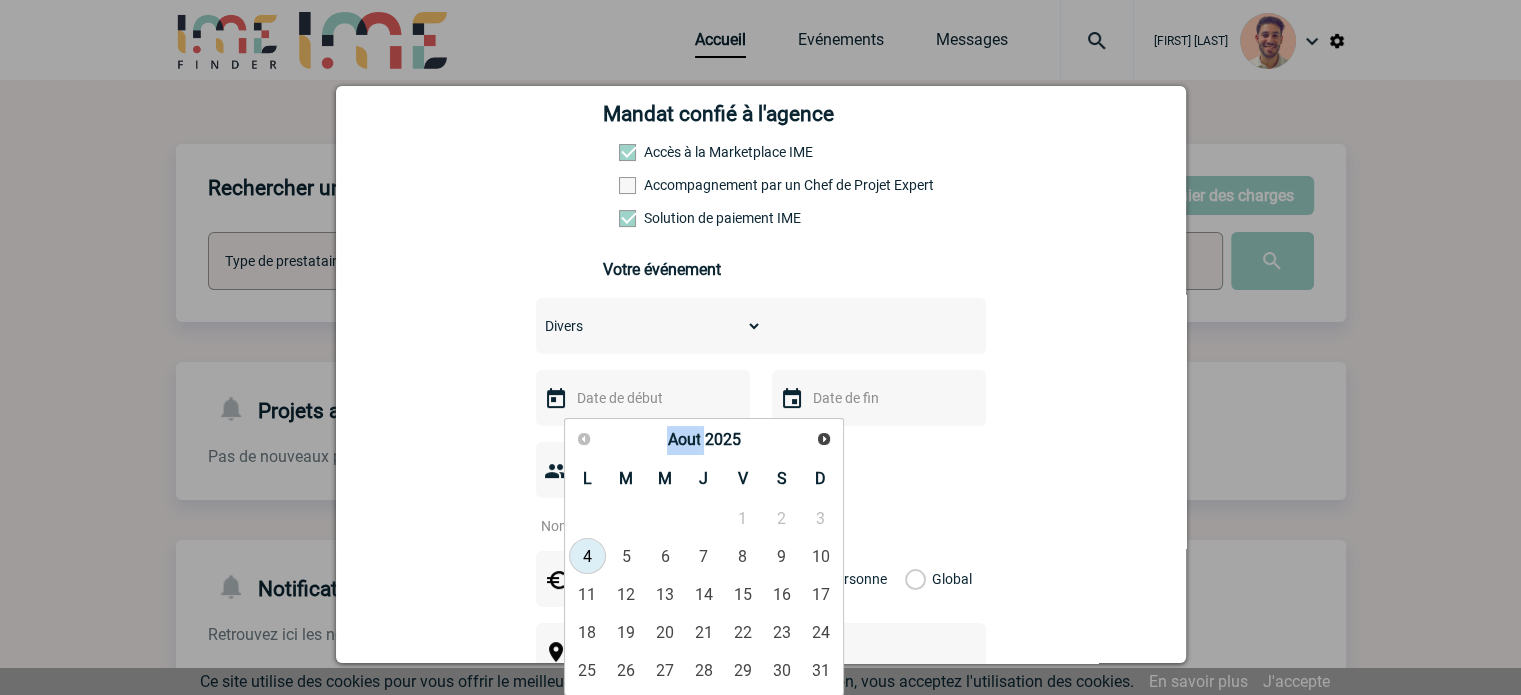click on "Précédent Suivant Aout   2025" at bounding box center (704, 440) 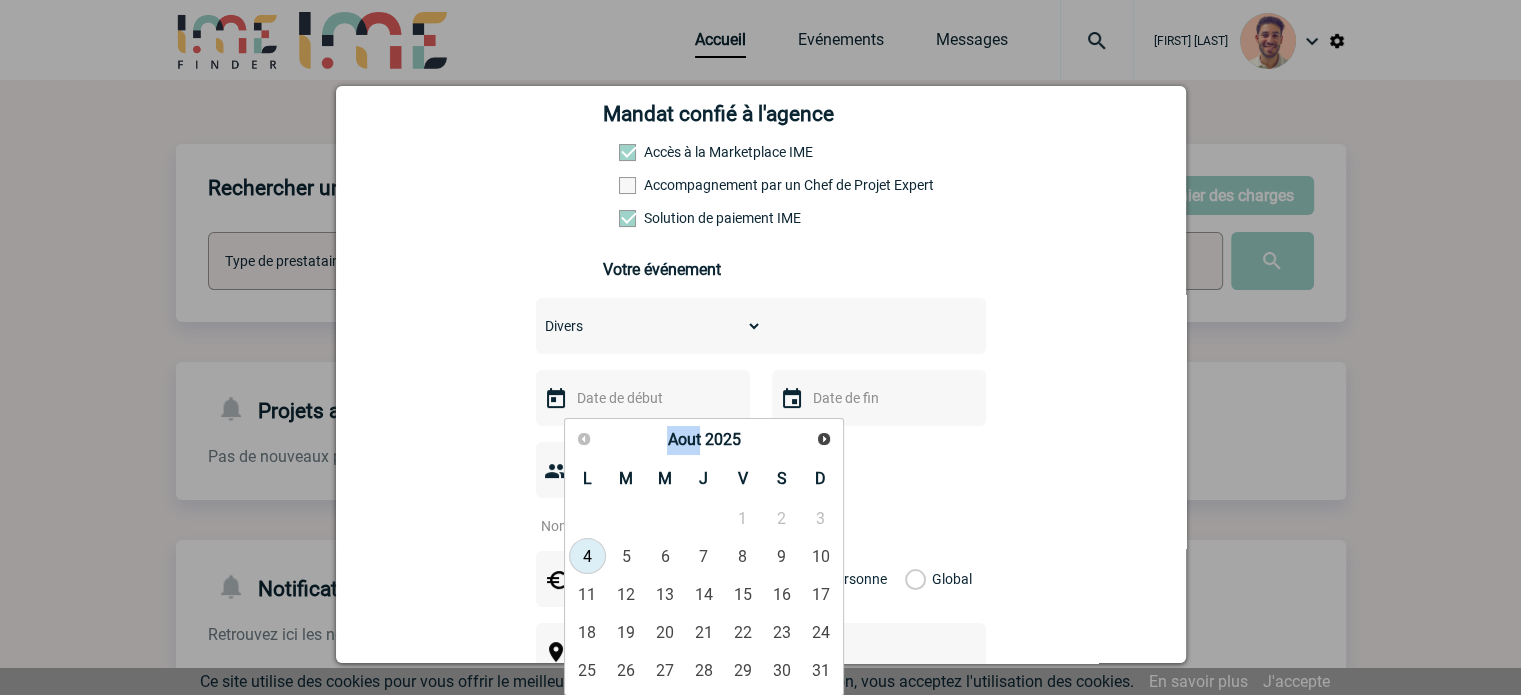 click on "Précédent Suivant Aout   2025" at bounding box center [704, 440] 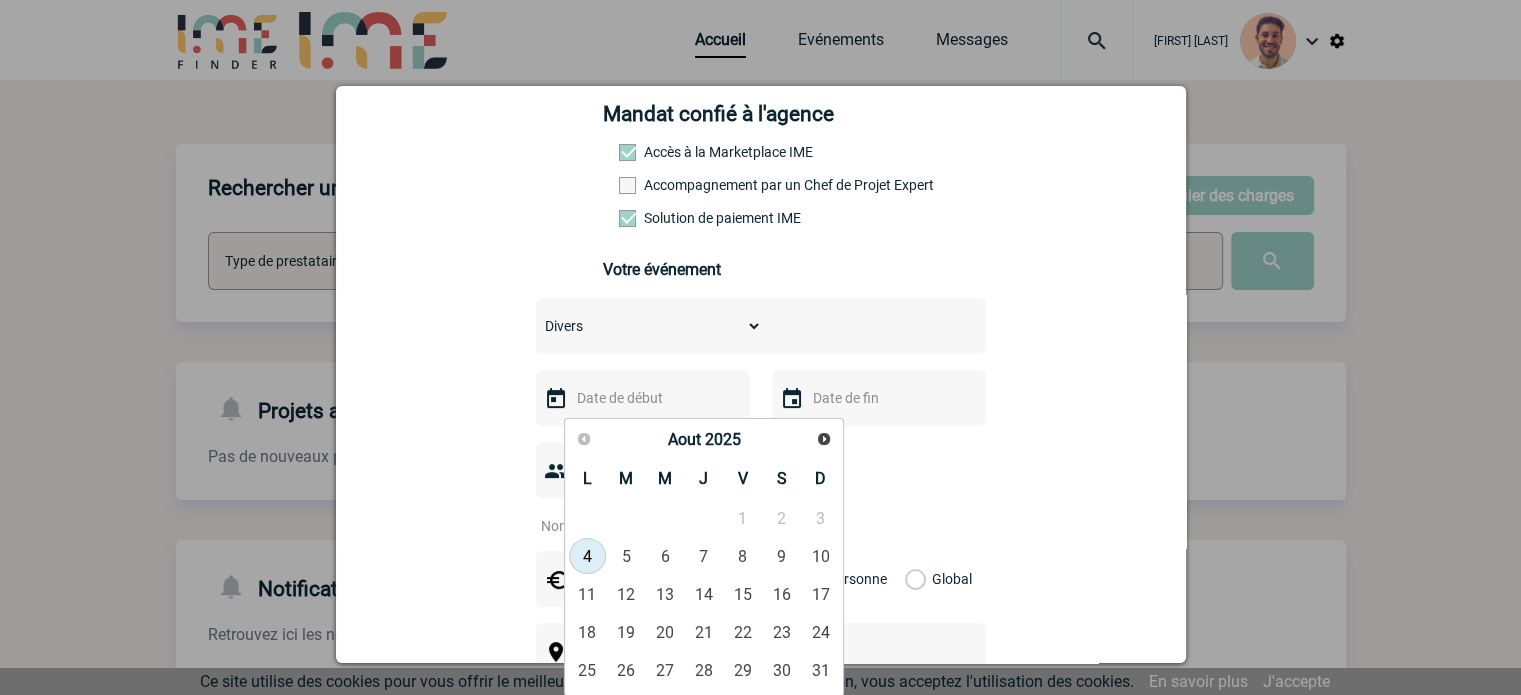 click on "Précédent Suivant Aout   2025" at bounding box center [704, 440] 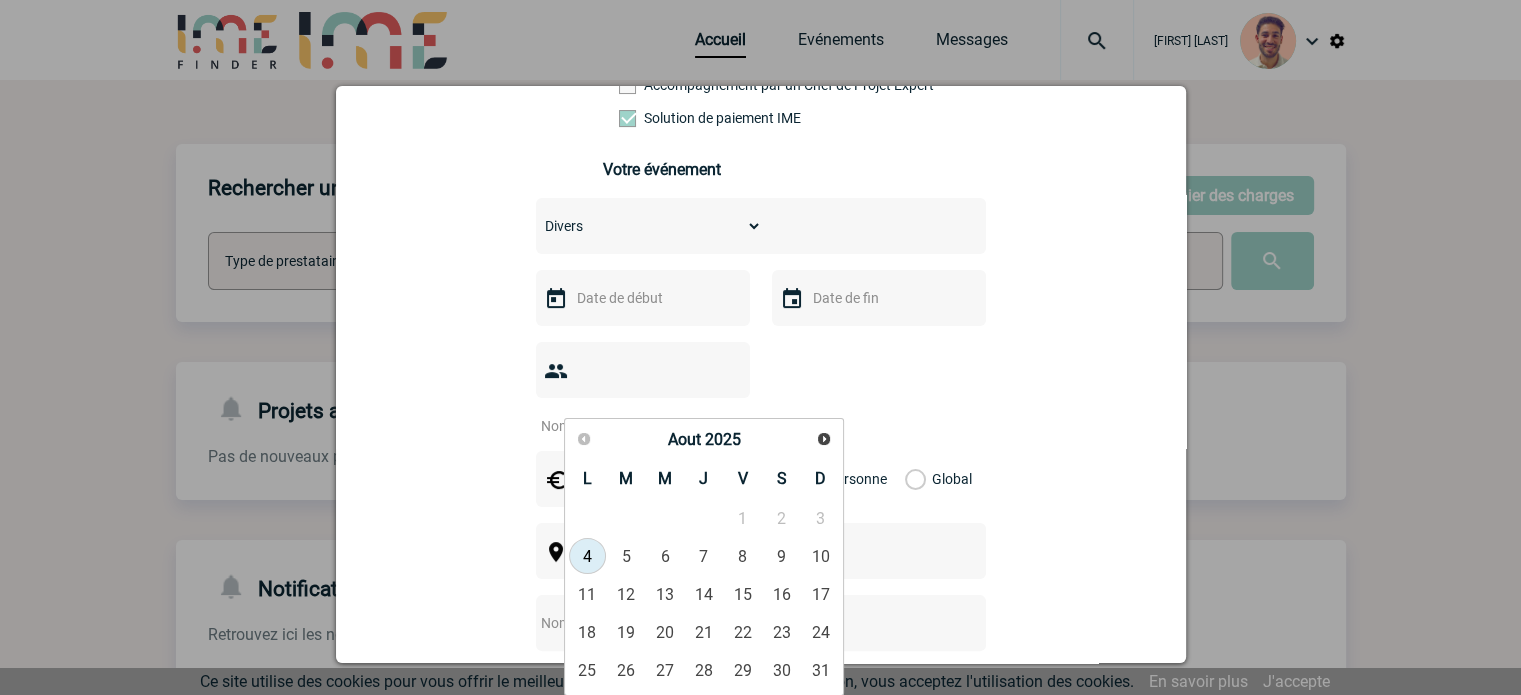 scroll, scrollTop: 500, scrollLeft: 0, axis: vertical 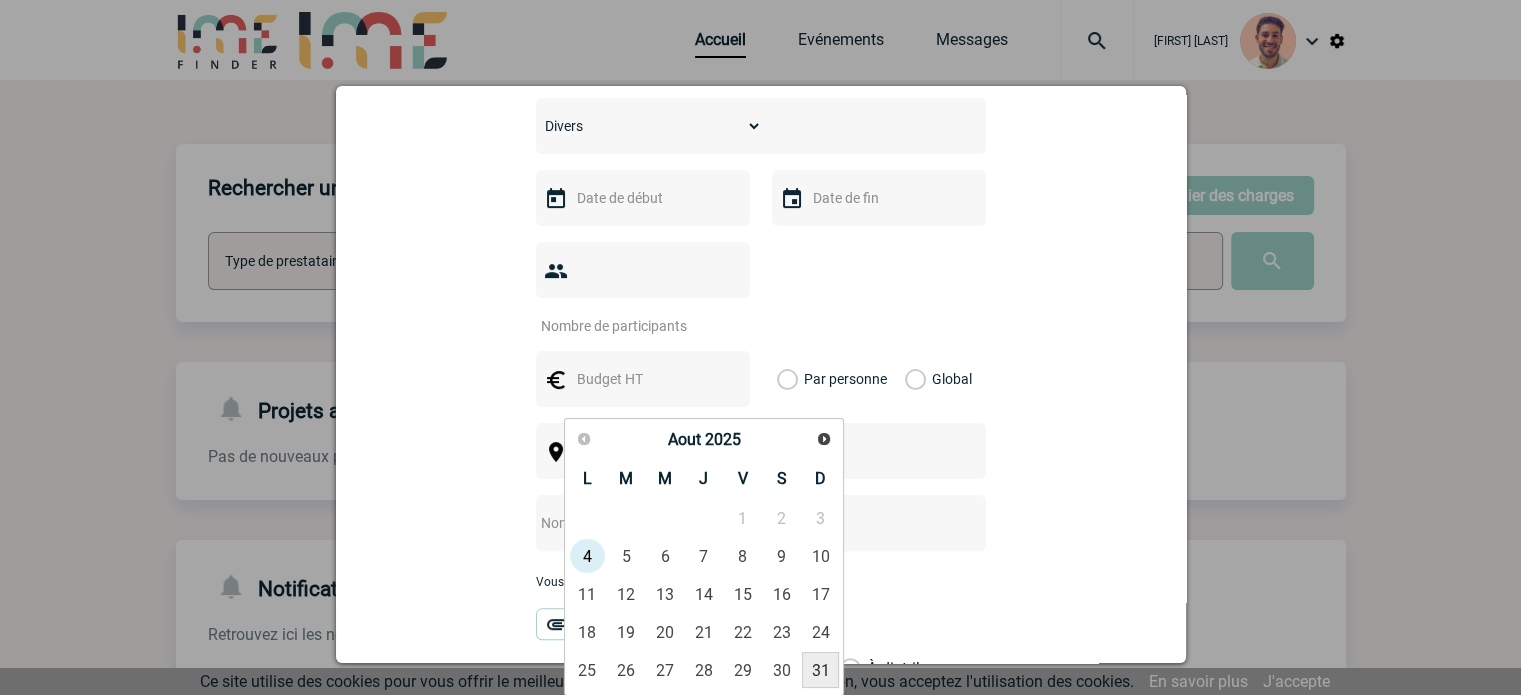 click on "31" at bounding box center (820, 670) 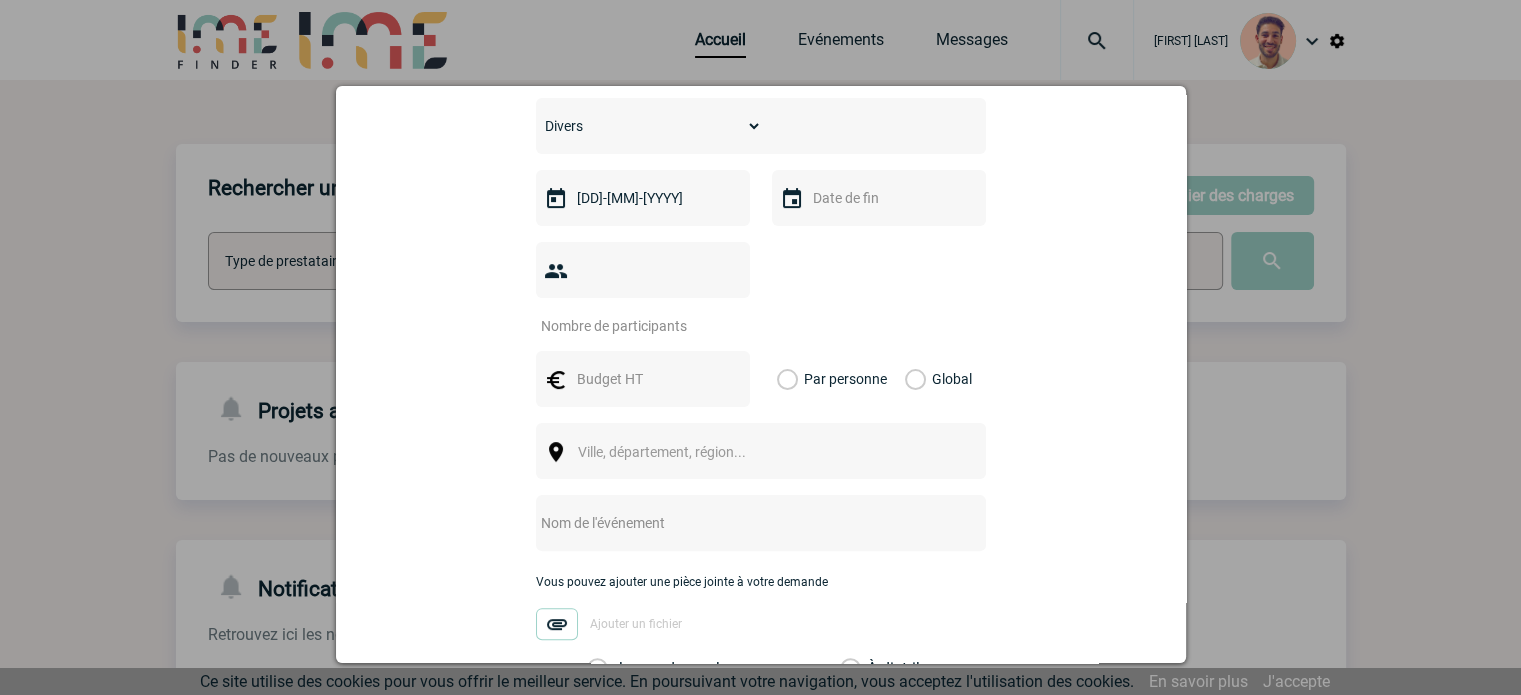click at bounding box center (630, 326) 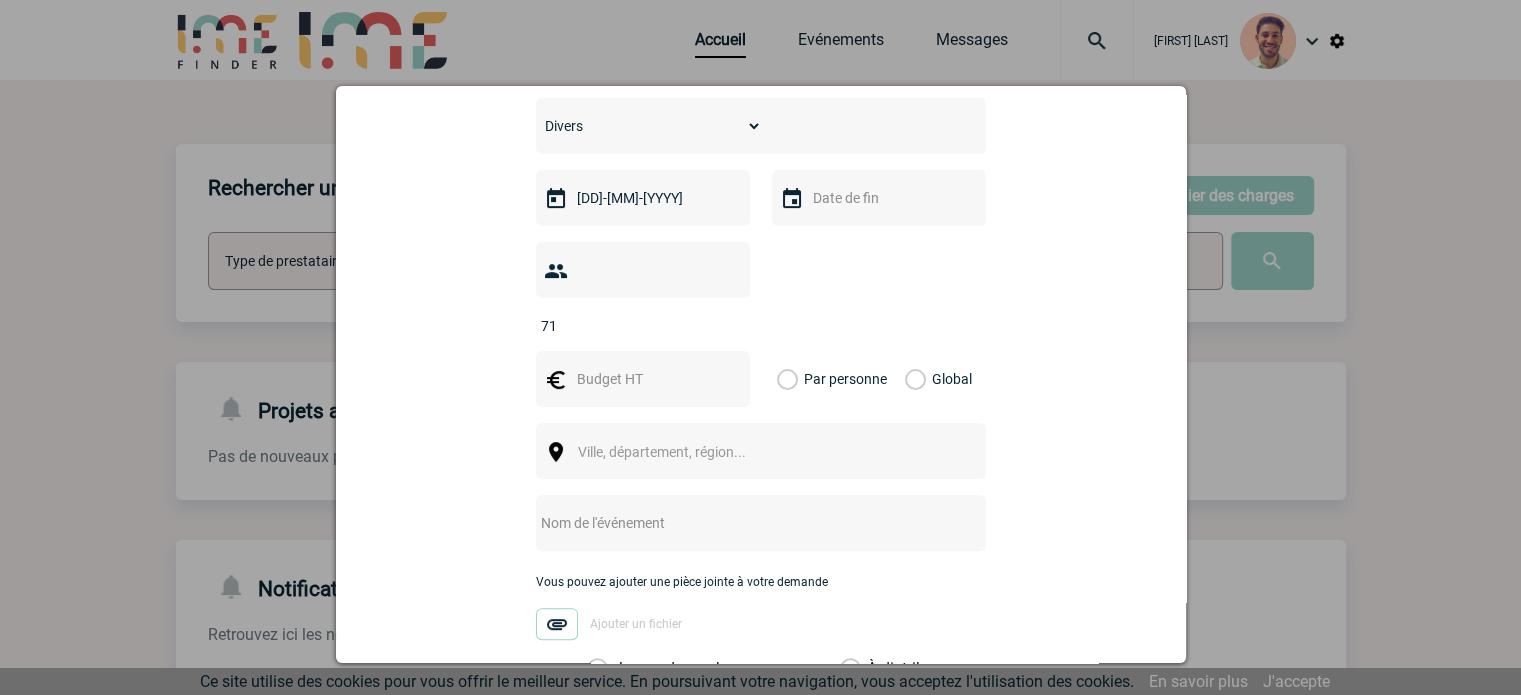 type on "71" 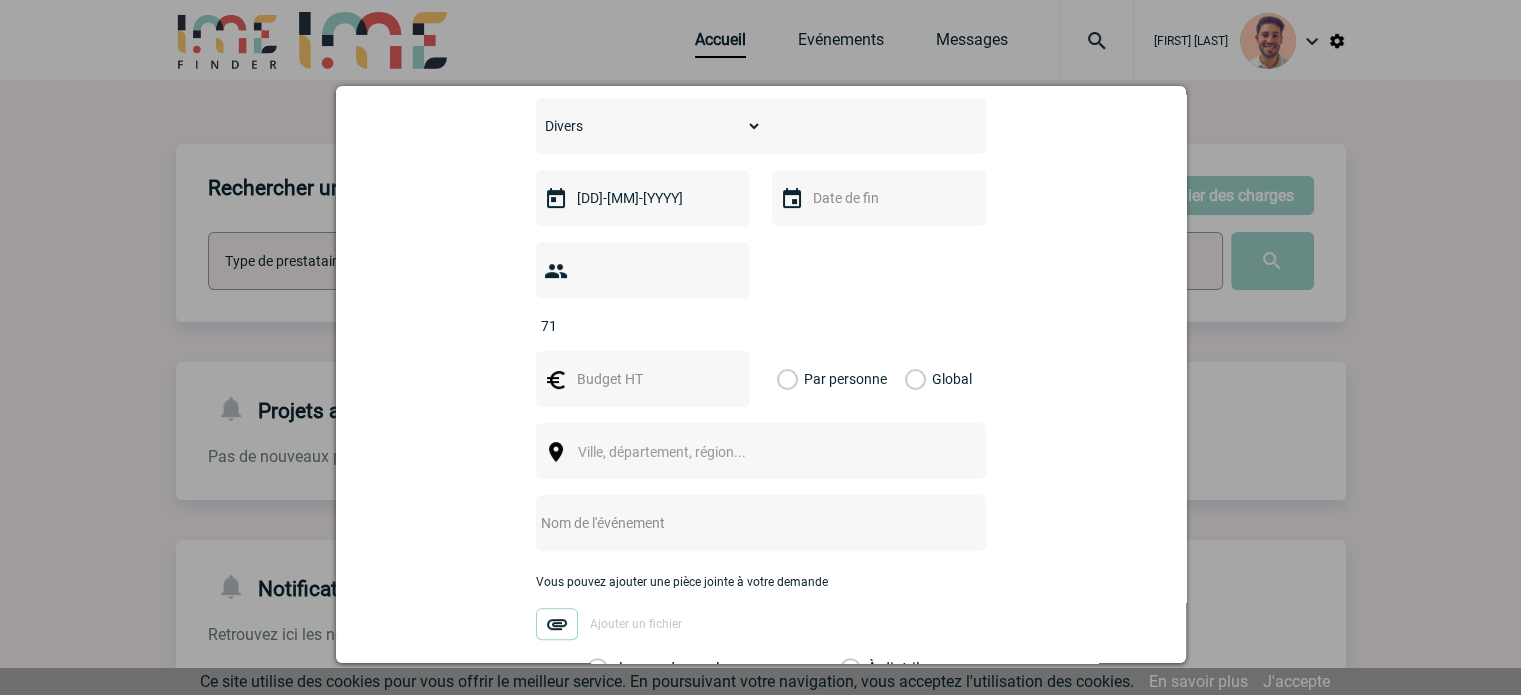 click at bounding box center [643, 379] 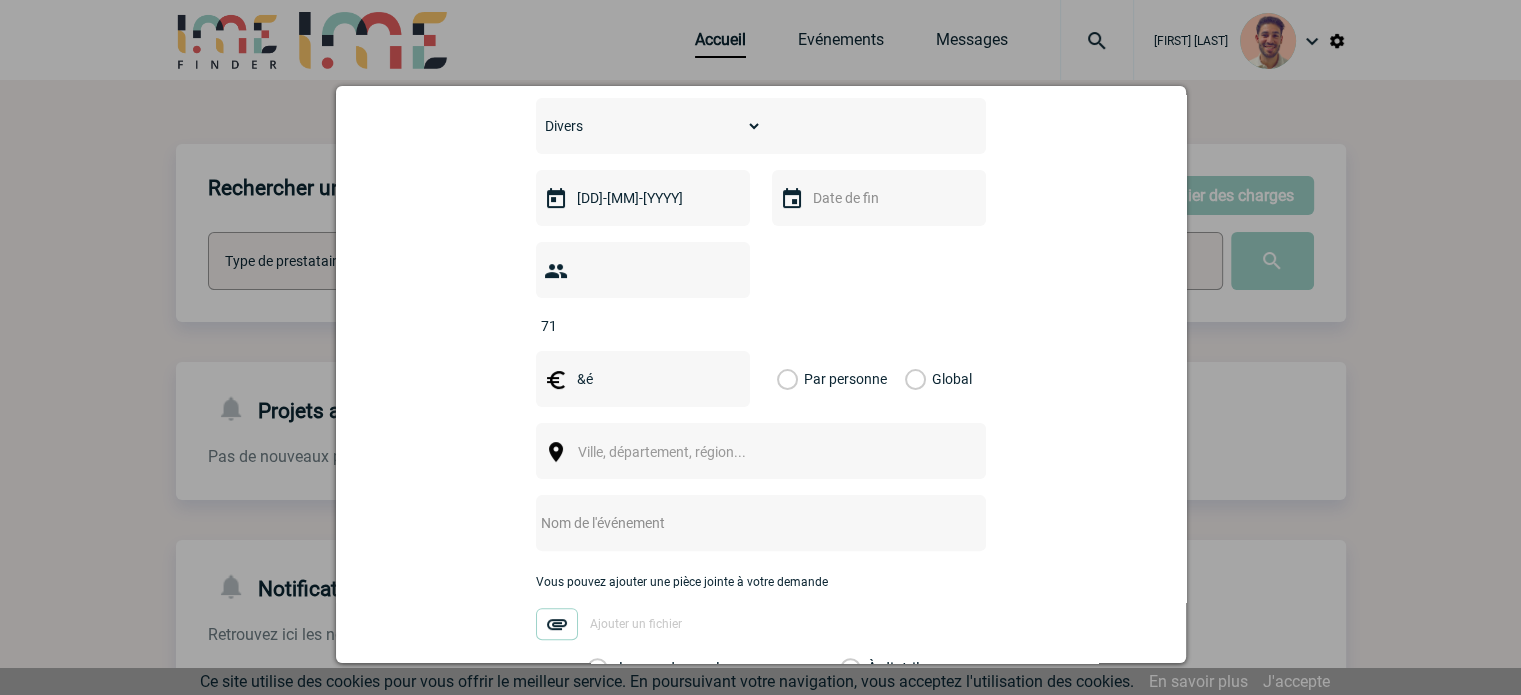type on "&" 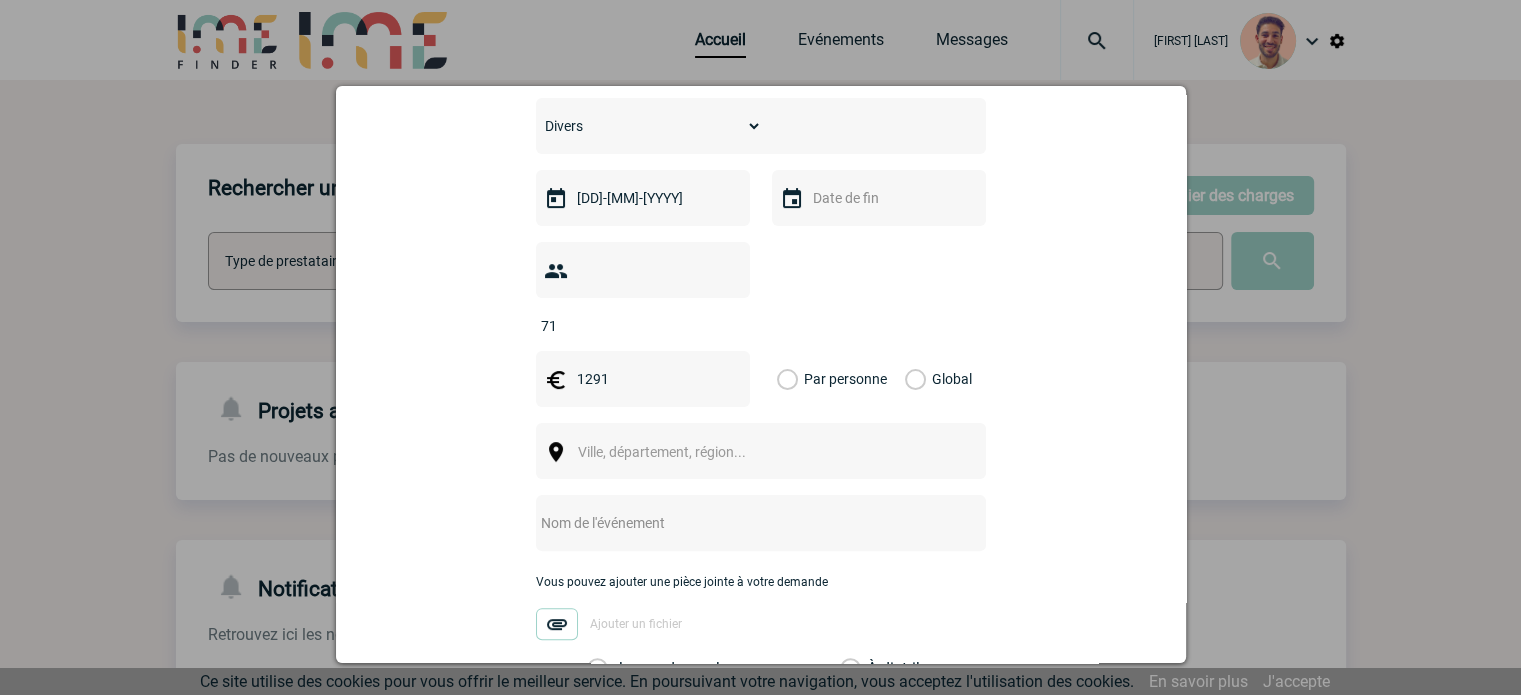 type on "1291" 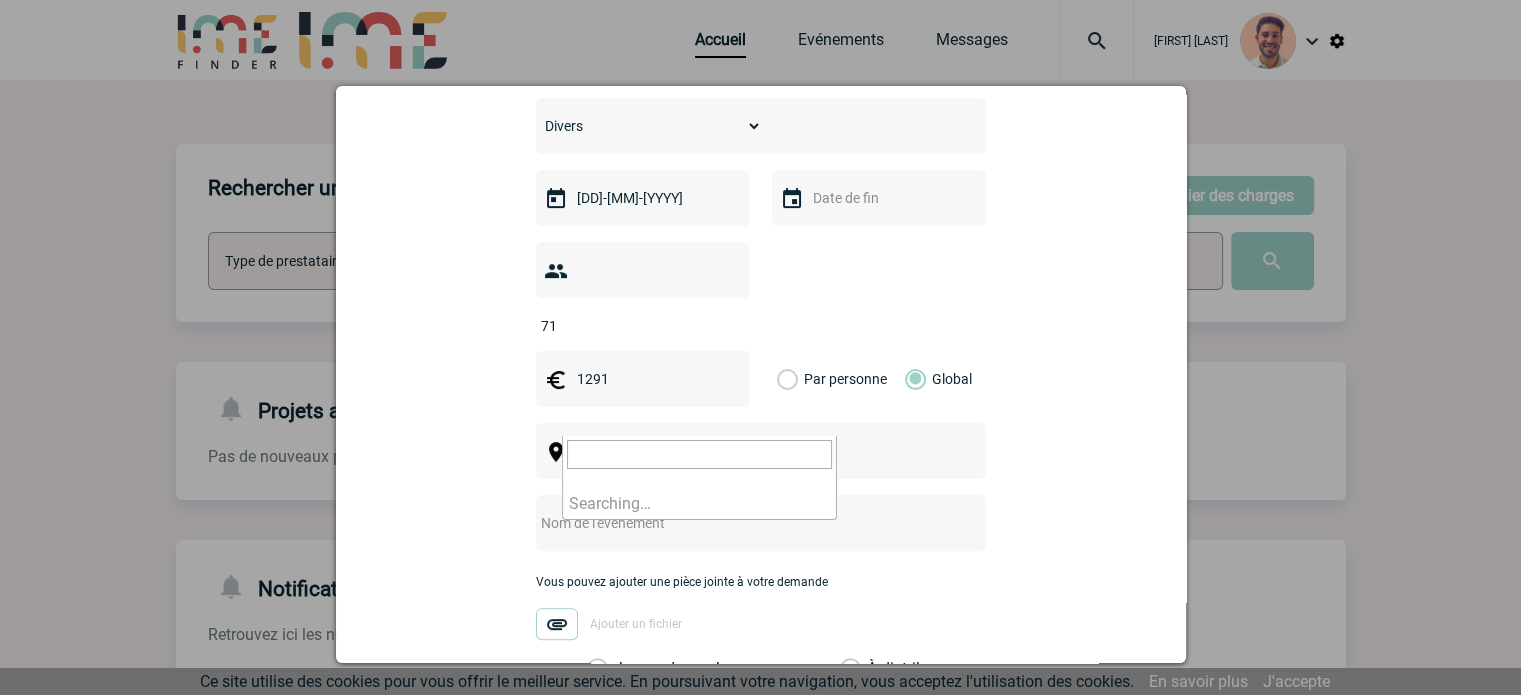 click on "Ville, département, région..." at bounding box center (707, 452) 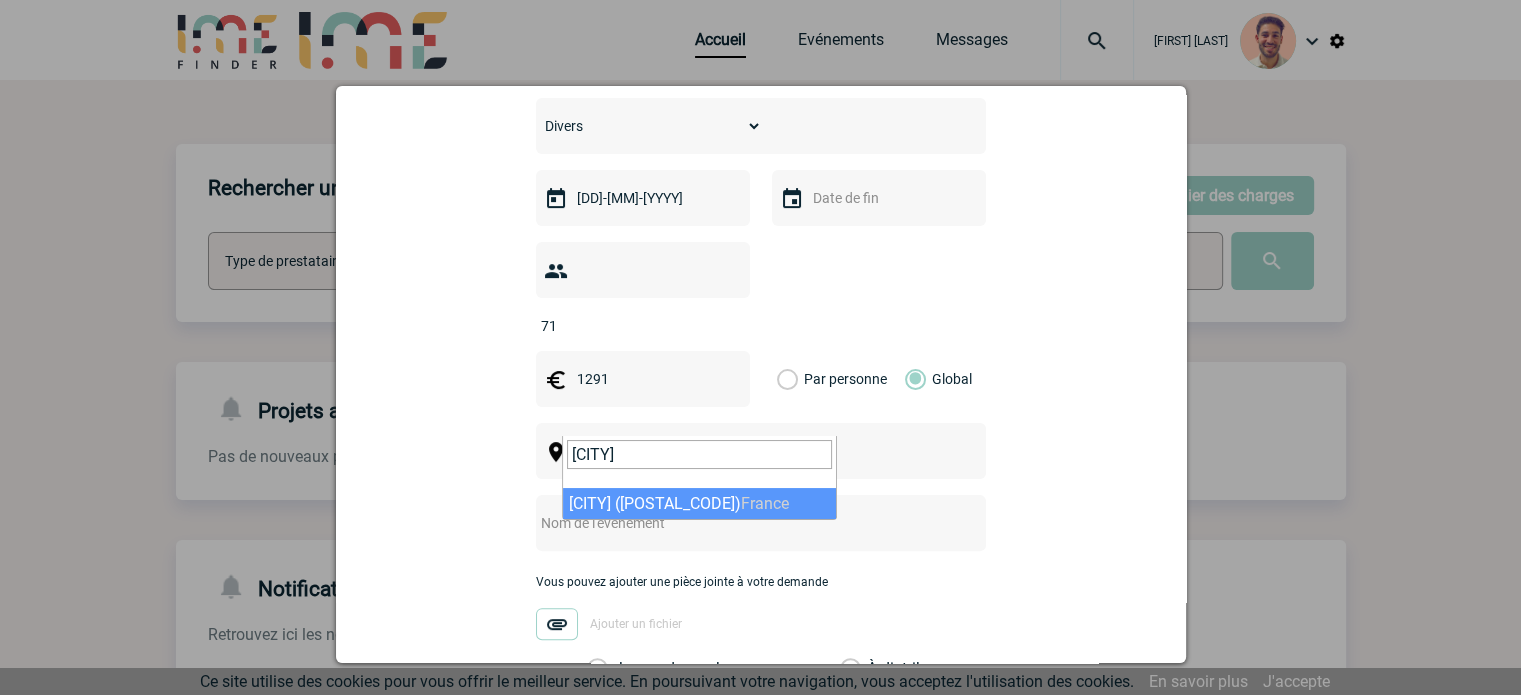 type on "[CITY]" 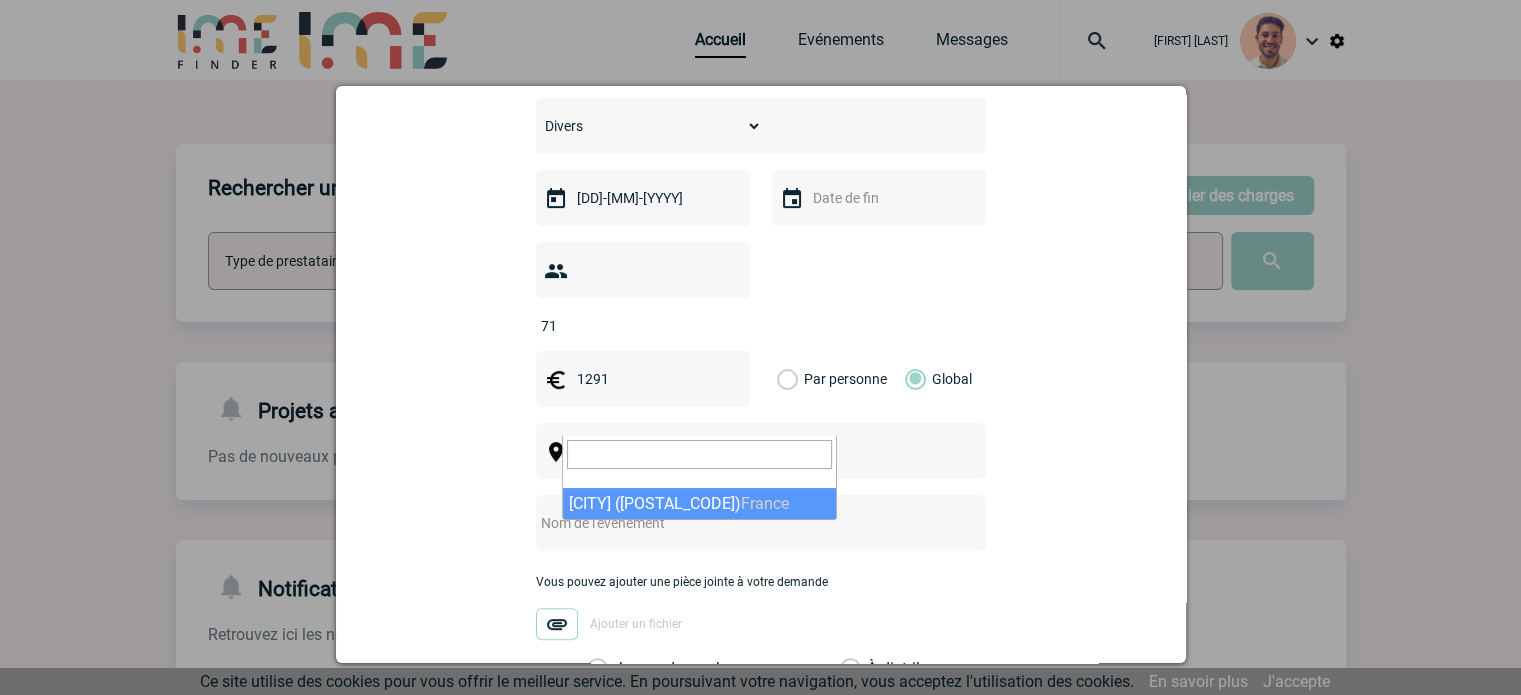 select on "26019" 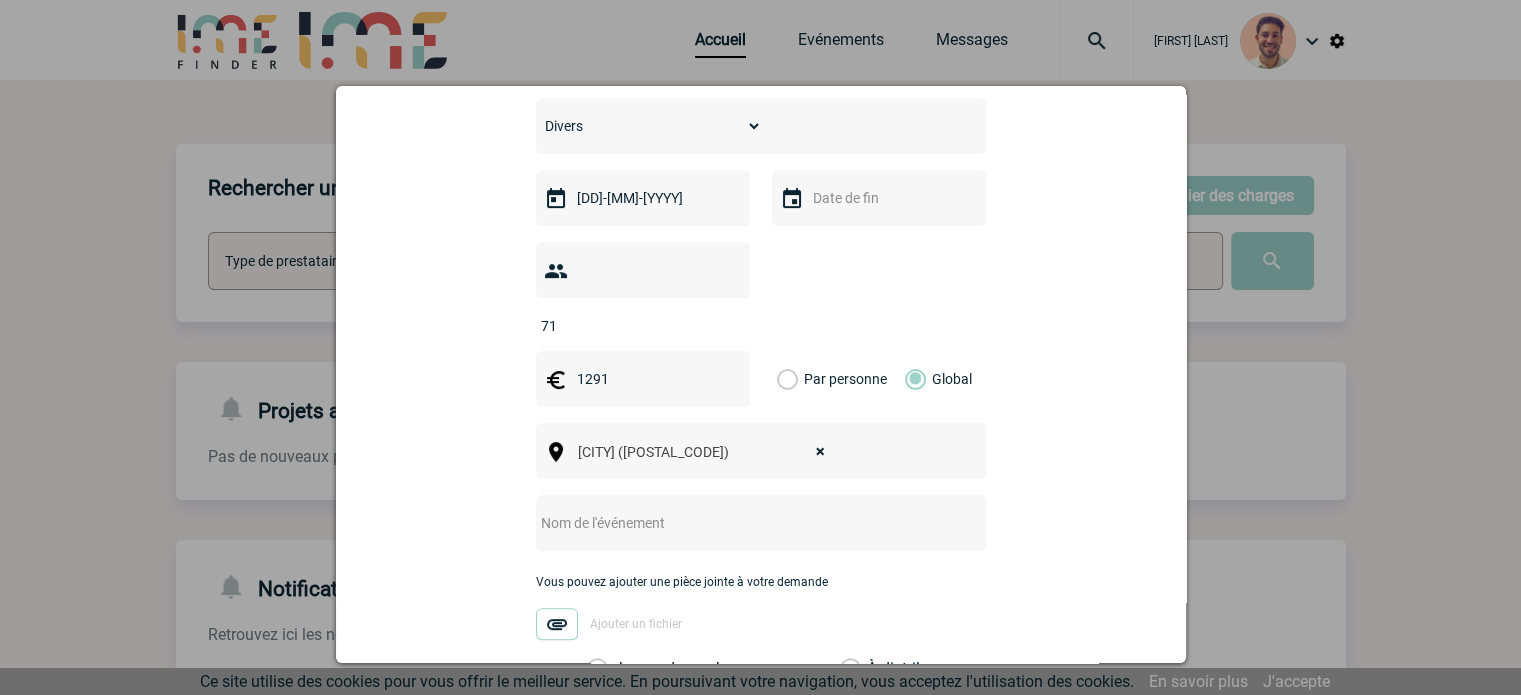 click at bounding box center [734, 523] 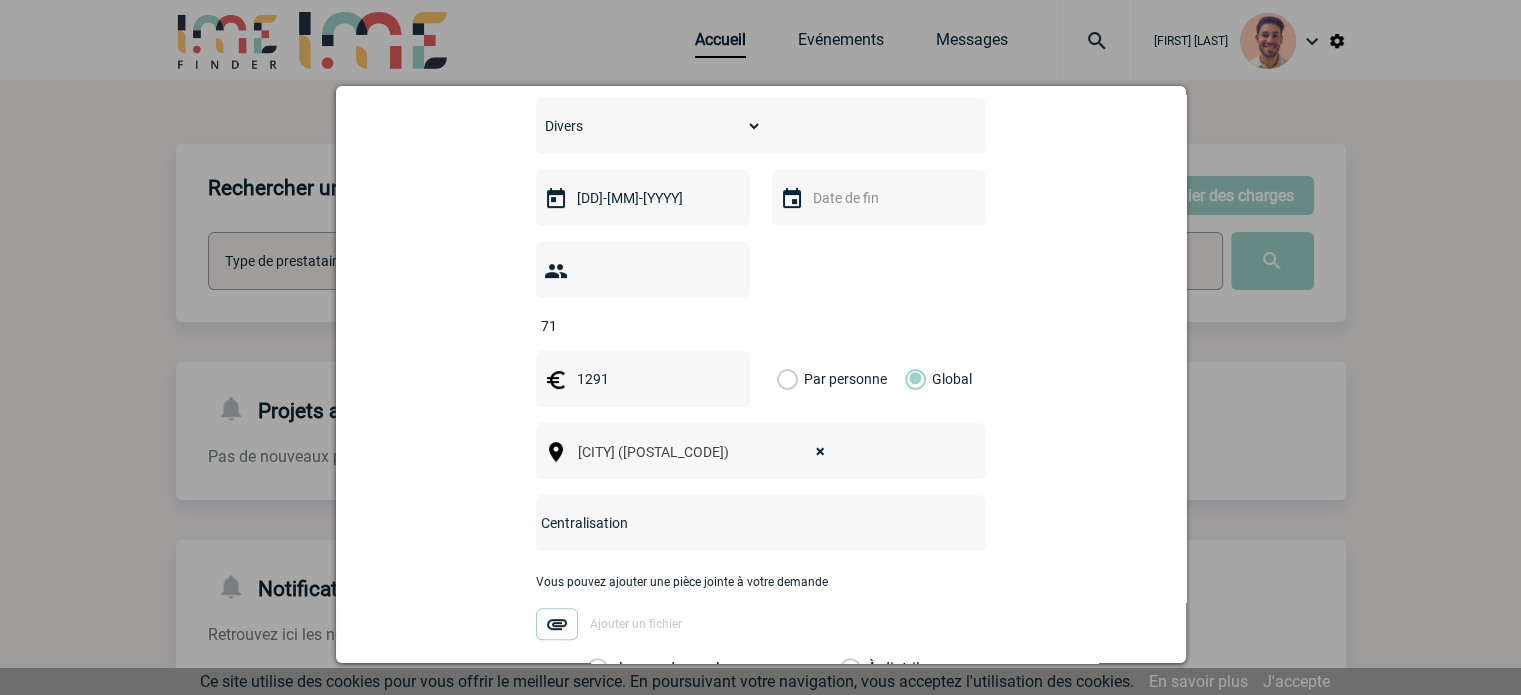 click on "Centralisation" at bounding box center (734, 523) 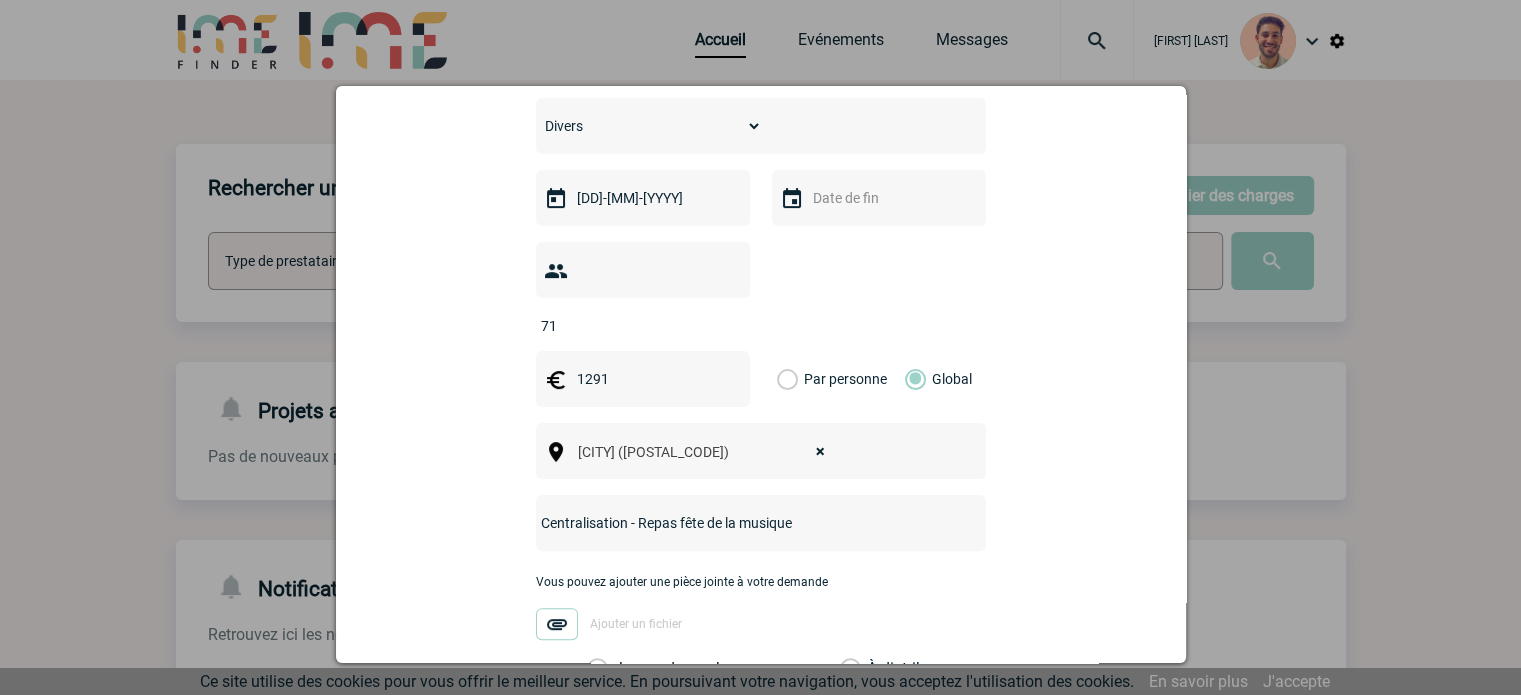 scroll, scrollTop: 700, scrollLeft: 0, axis: vertical 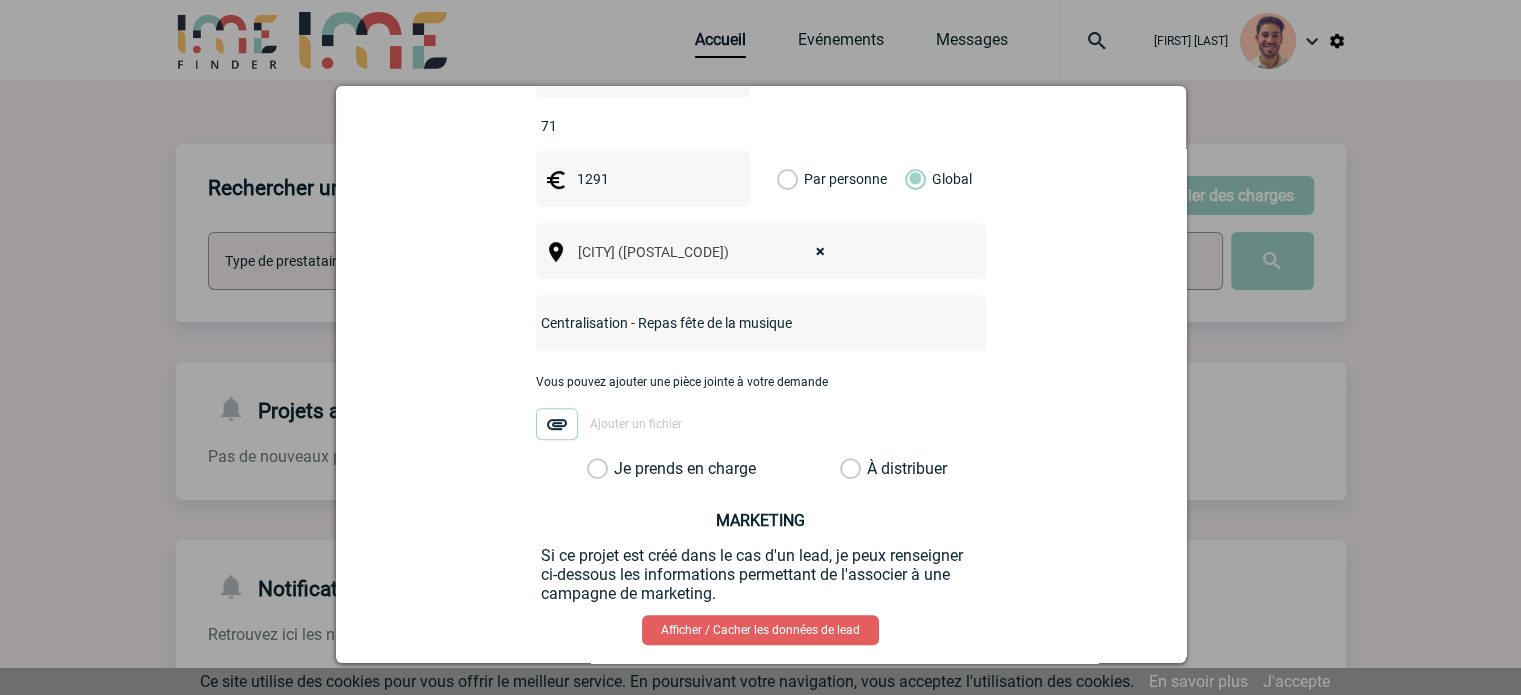 type on "Centralisation - Repas fête de la musique" 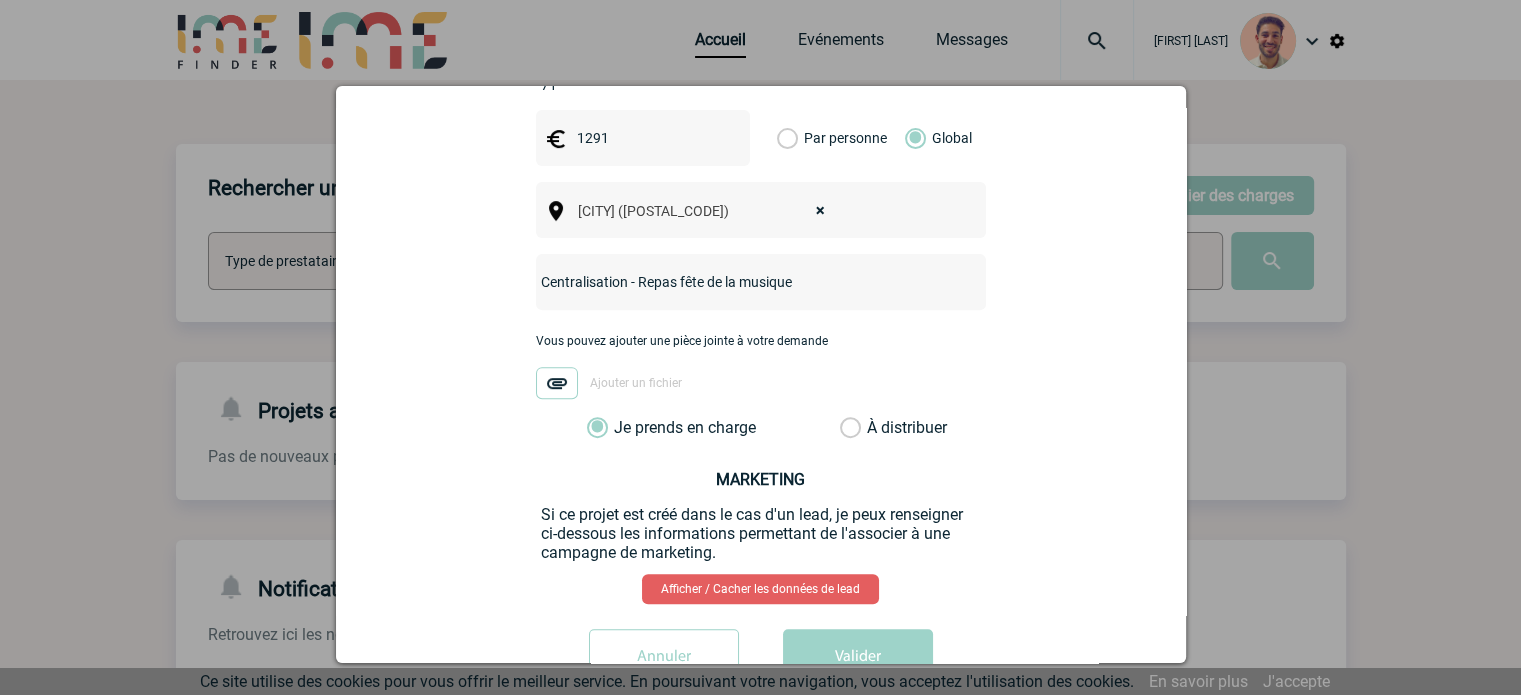 scroll, scrollTop: 778, scrollLeft: 0, axis: vertical 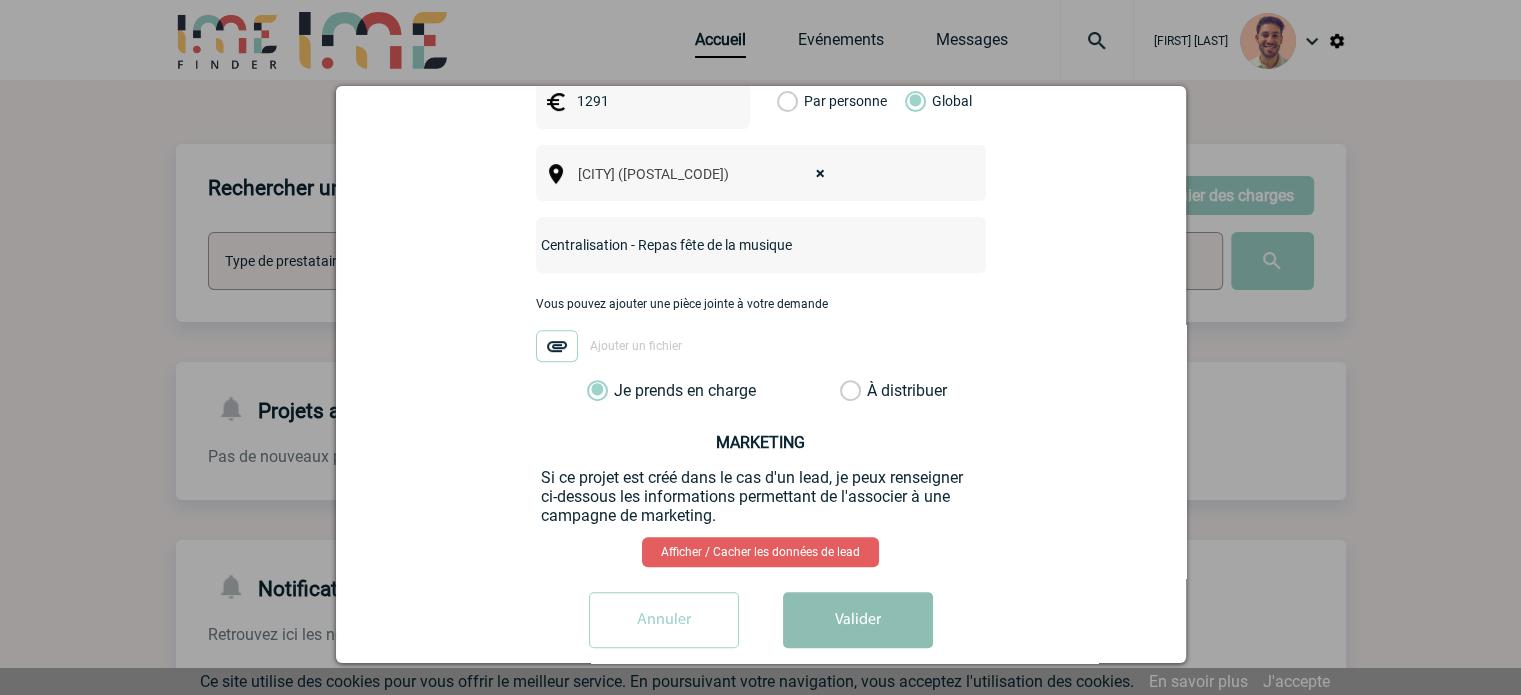 click on "Valider" at bounding box center (858, 620) 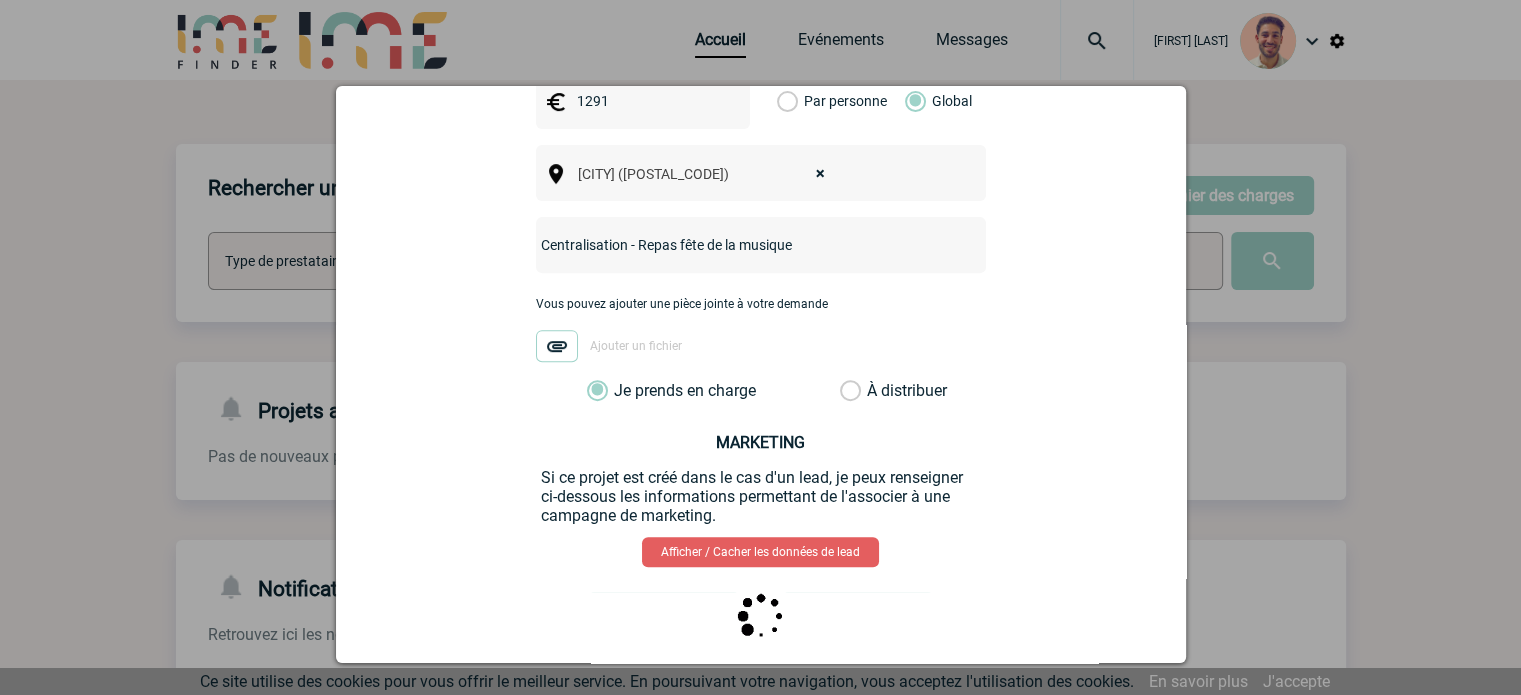 scroll, scrollTop: 0, scrollLeft: 0, axis: both 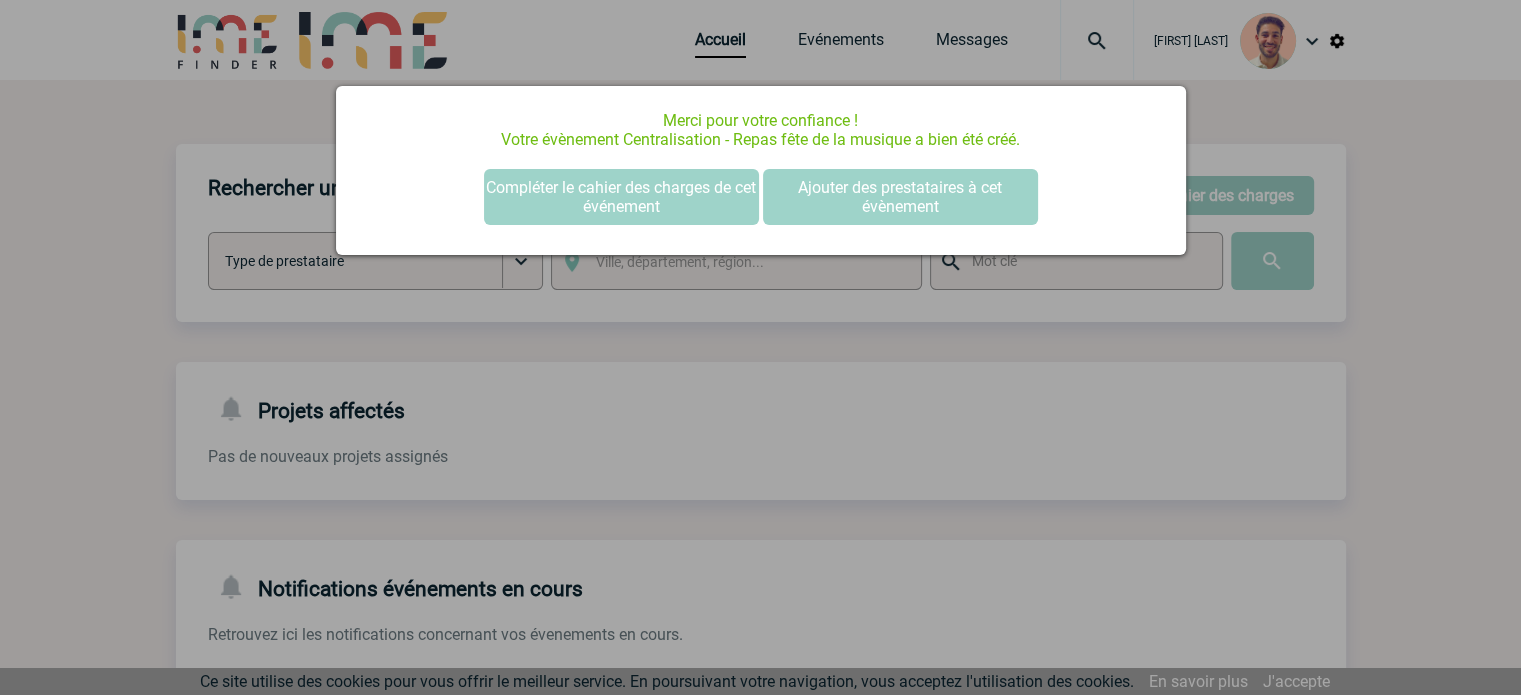 click at bounding box center (760, 347) 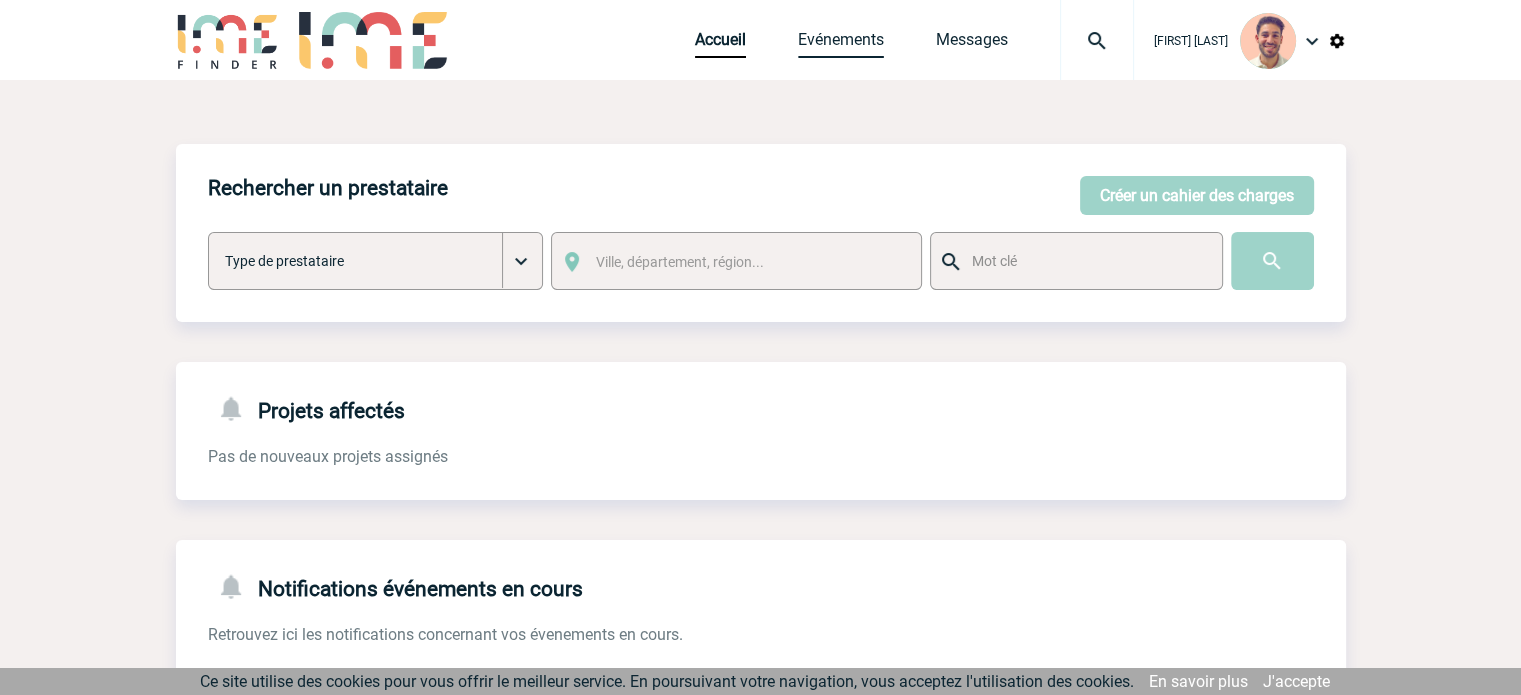 click on "Evénements" at bounding box center (841, 44) 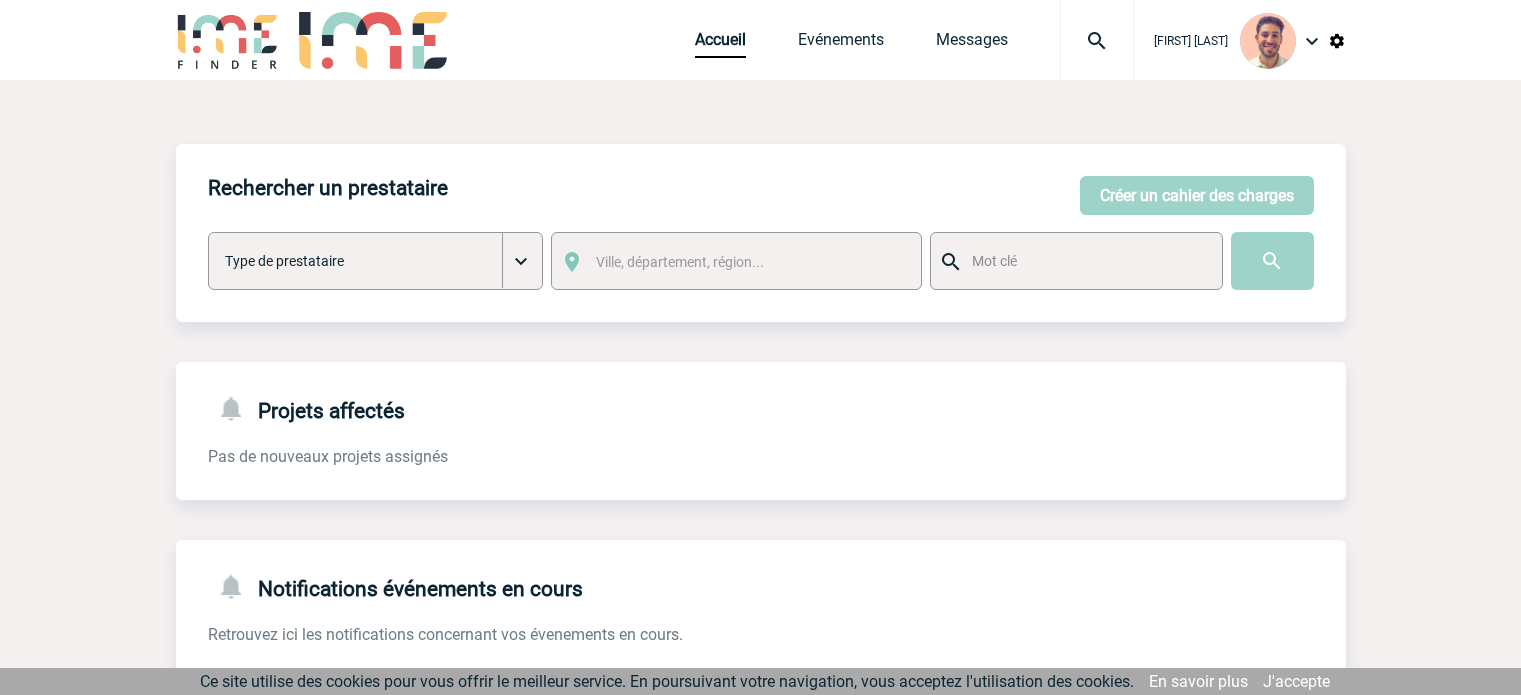 scroll, scrollTop: 0, scrollLeft: 0, axis: both 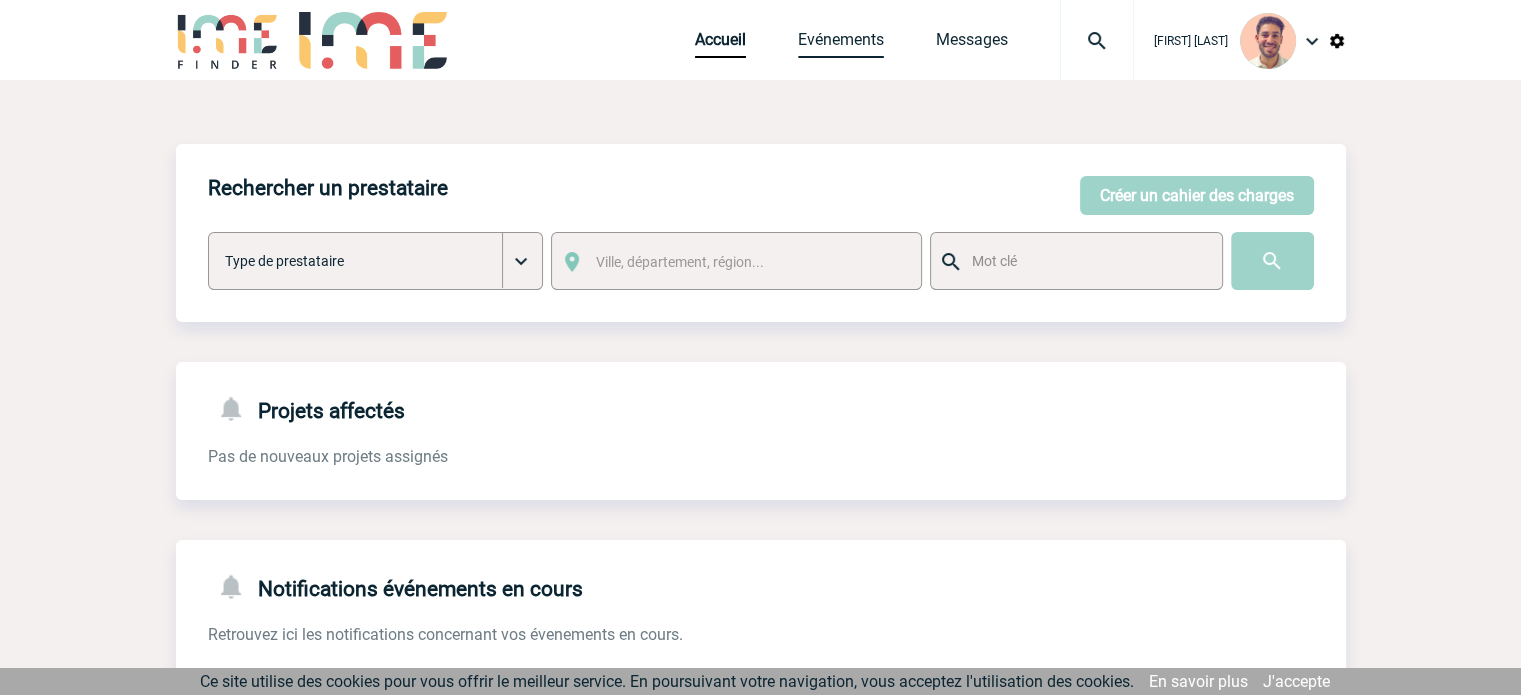 click on "Evénements" at bounding box center (841, 44) 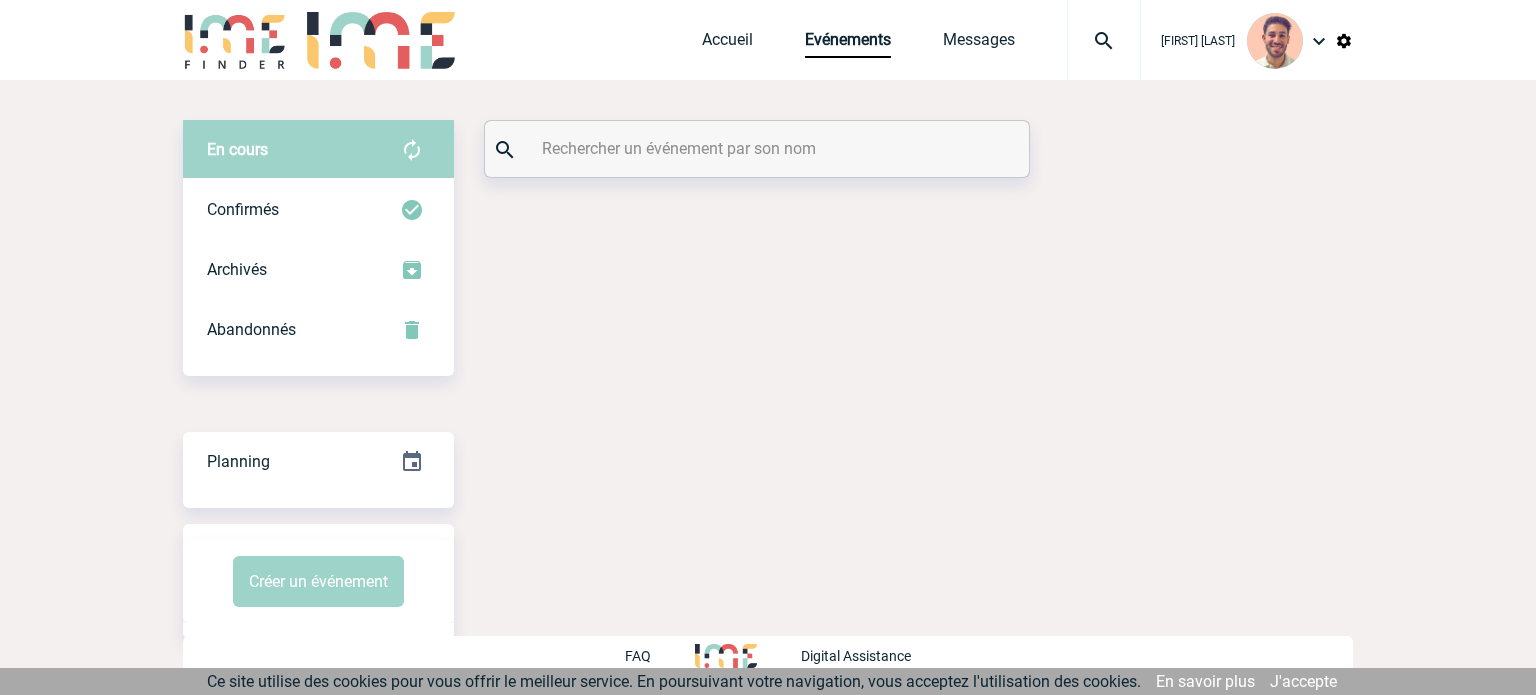 scroll, scrollTop: 0, scrollLeft: 0, axis: both 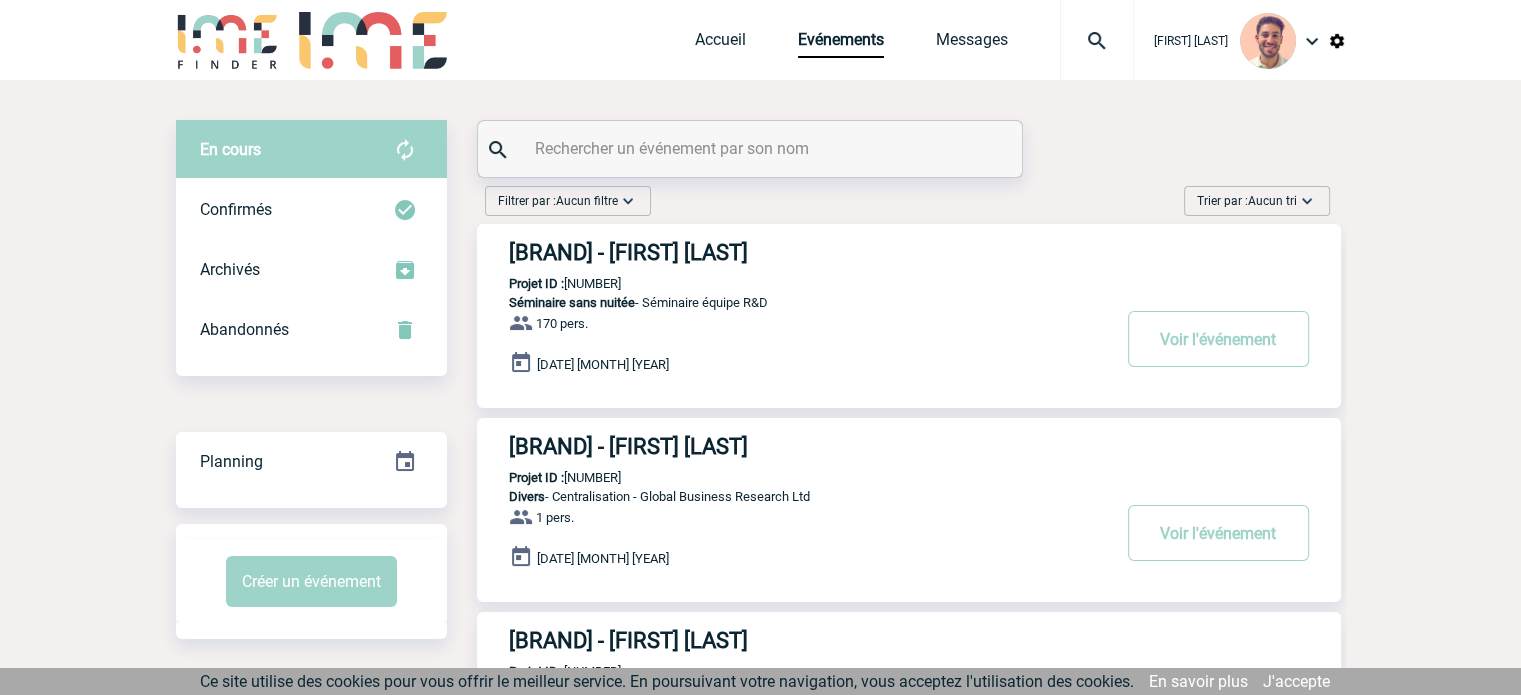 click at bounding box center (752, 148) 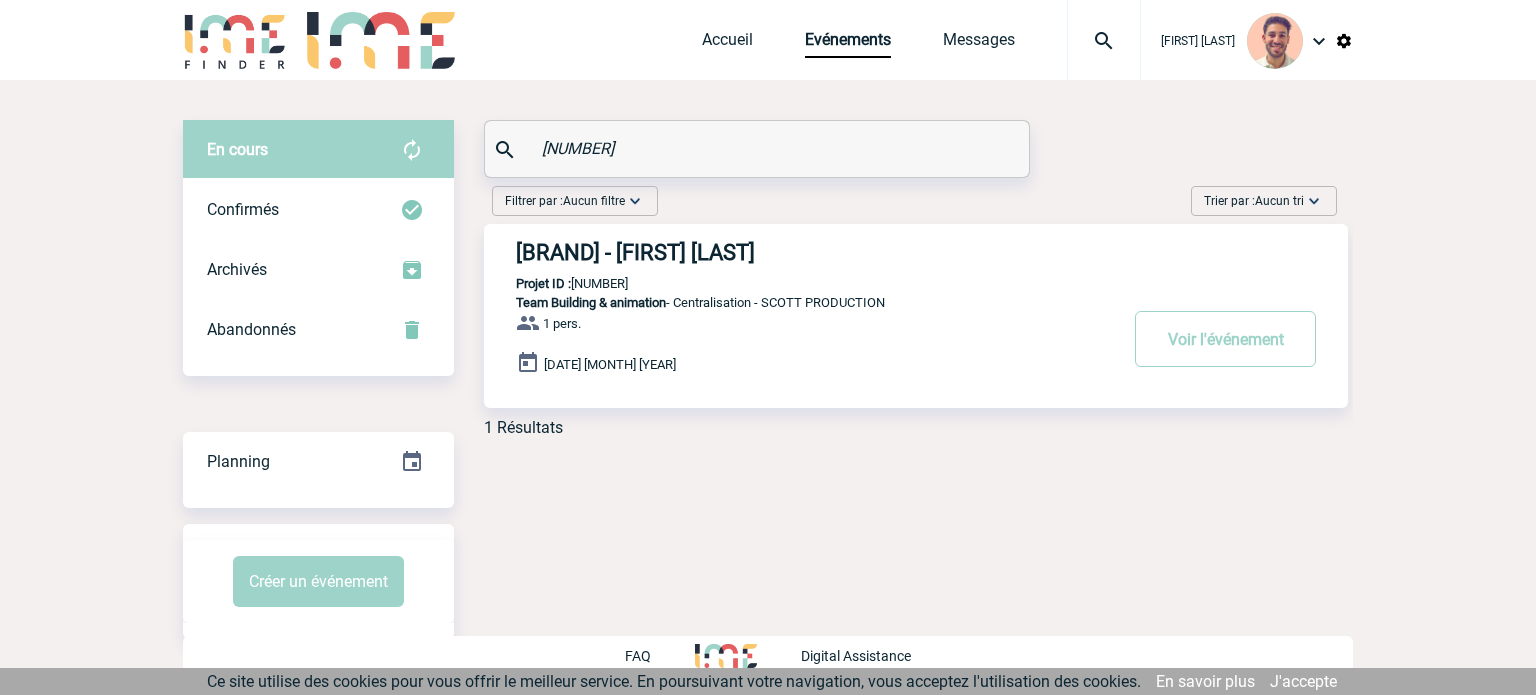 type on "2000424149" 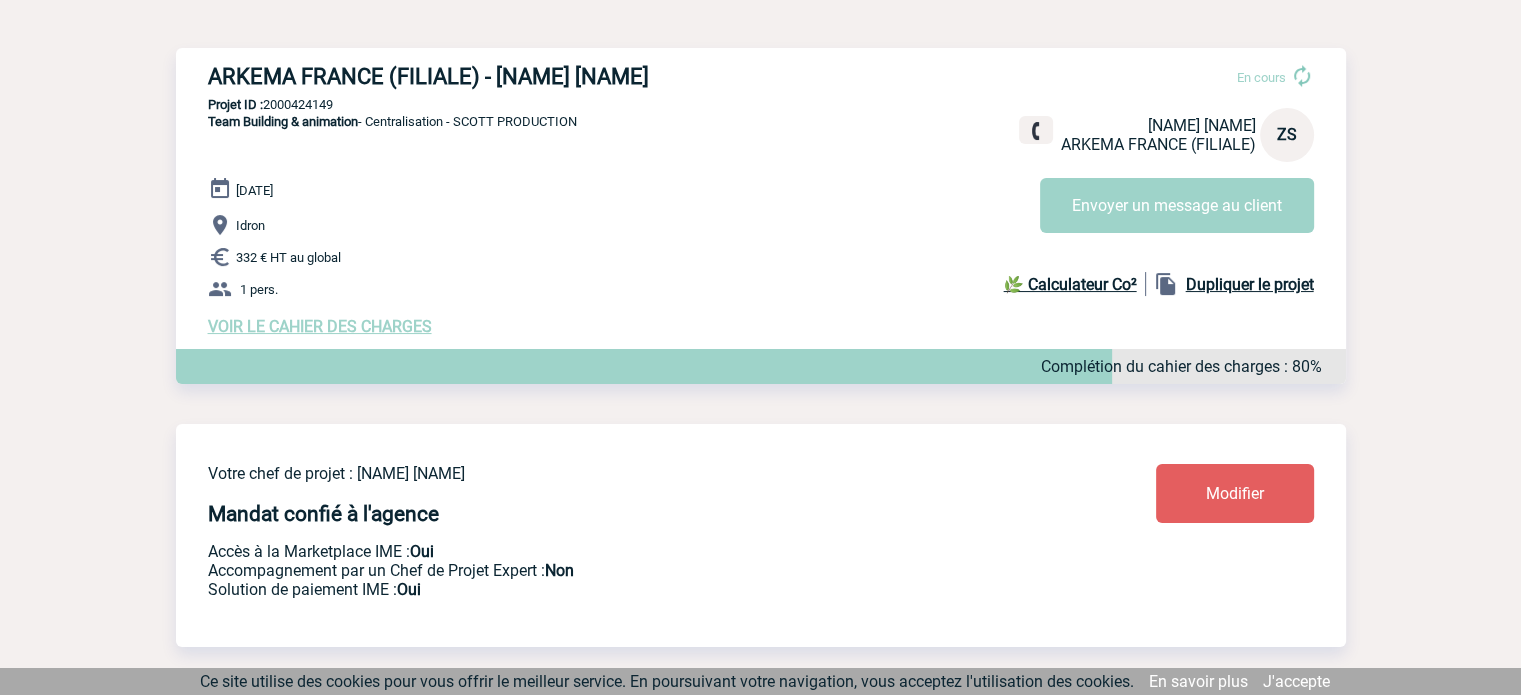 scroll, scrollTop: 100, scrollLeft: 0, axis: vertical 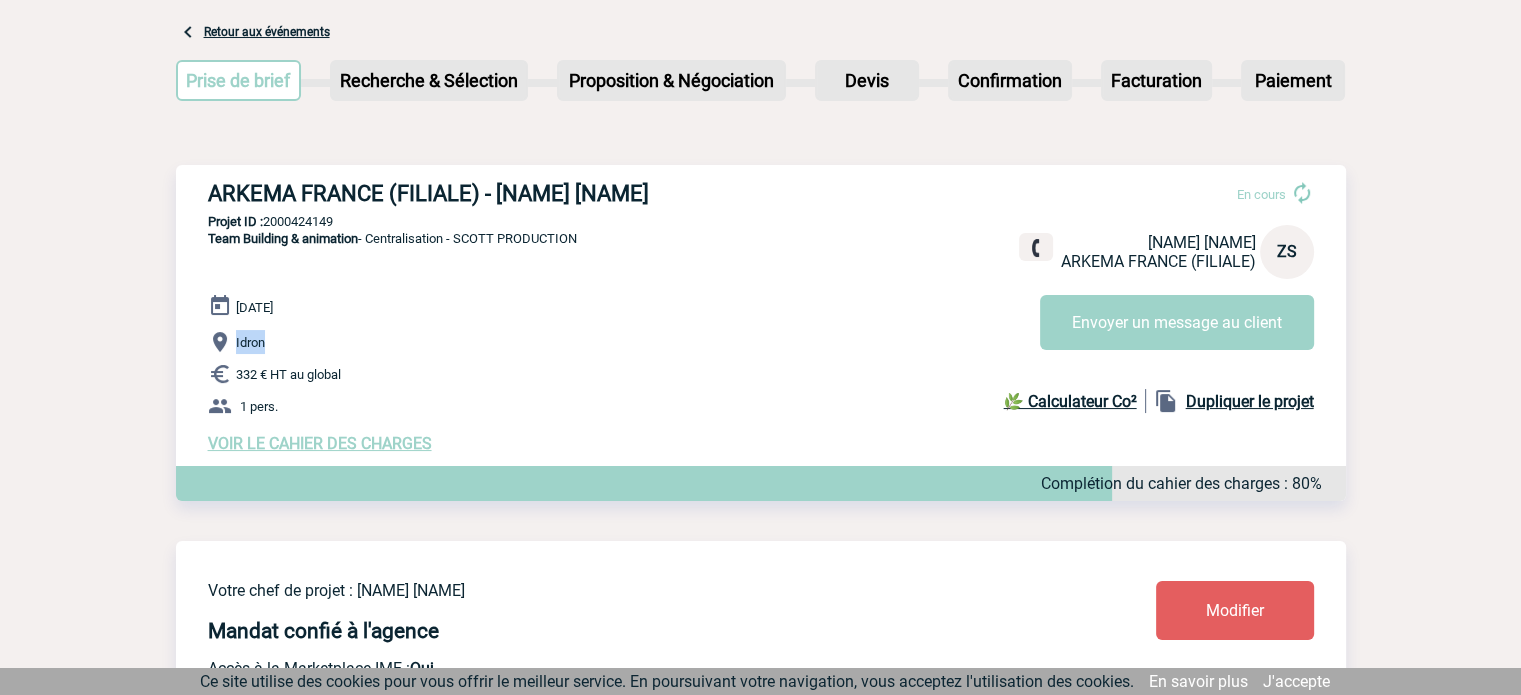 drag, startPoint x: 265, startPoint y: 346, endPoint x: 236, endPoint y: 344, distance: 29.068884 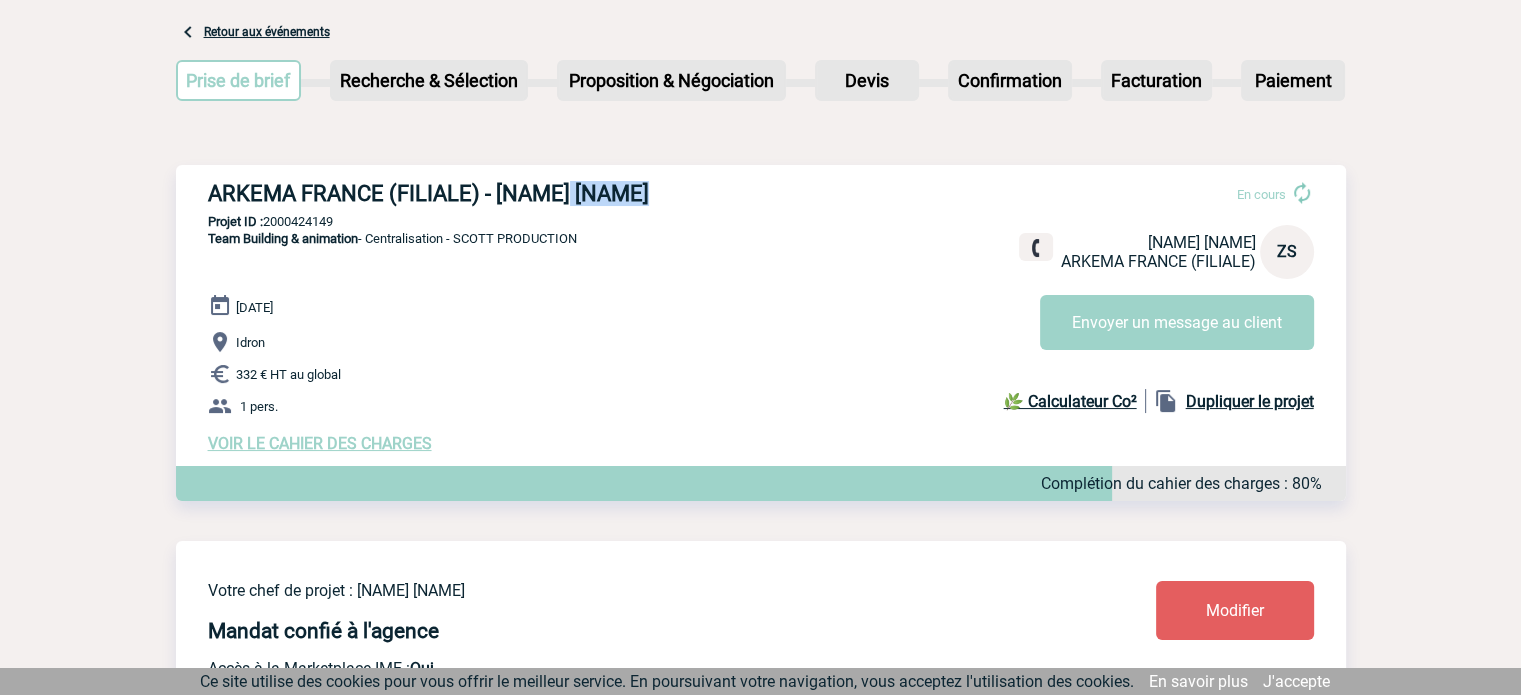 drag, startPoint x: 663, startPoint y: 195, endPoint x: 551, endPoint y: 195, distance: 112 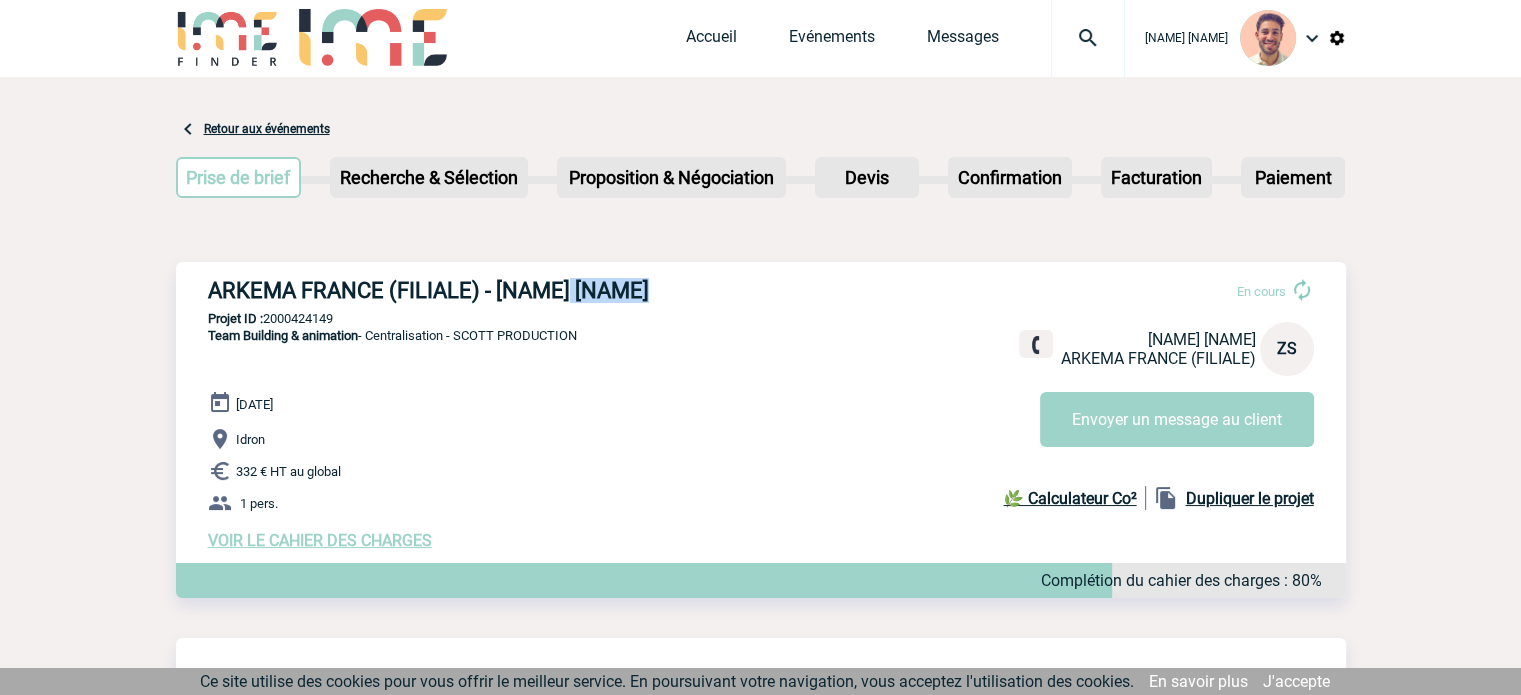 scroll, scrollTop: 0, scrollLeft: 0, axis: both 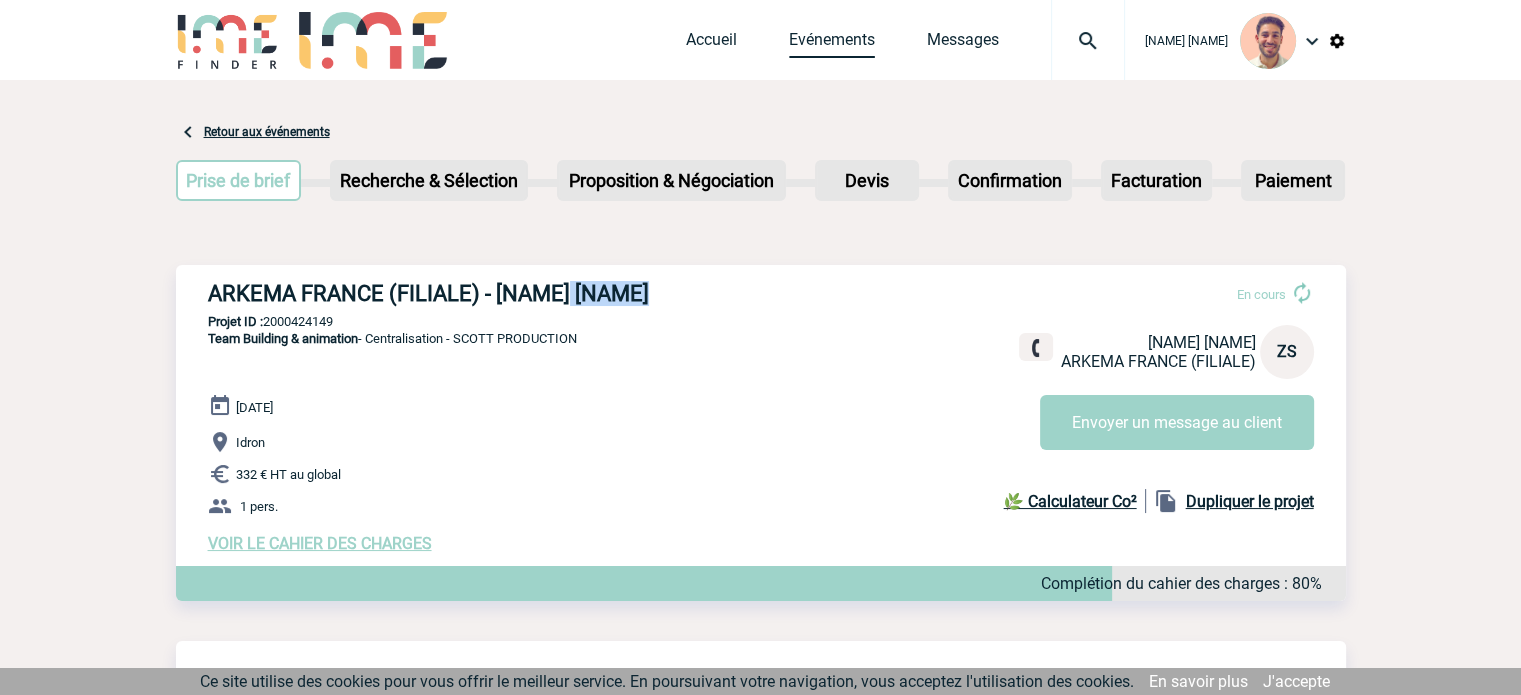 click on "Evénements" at bounding box center (832, 44) 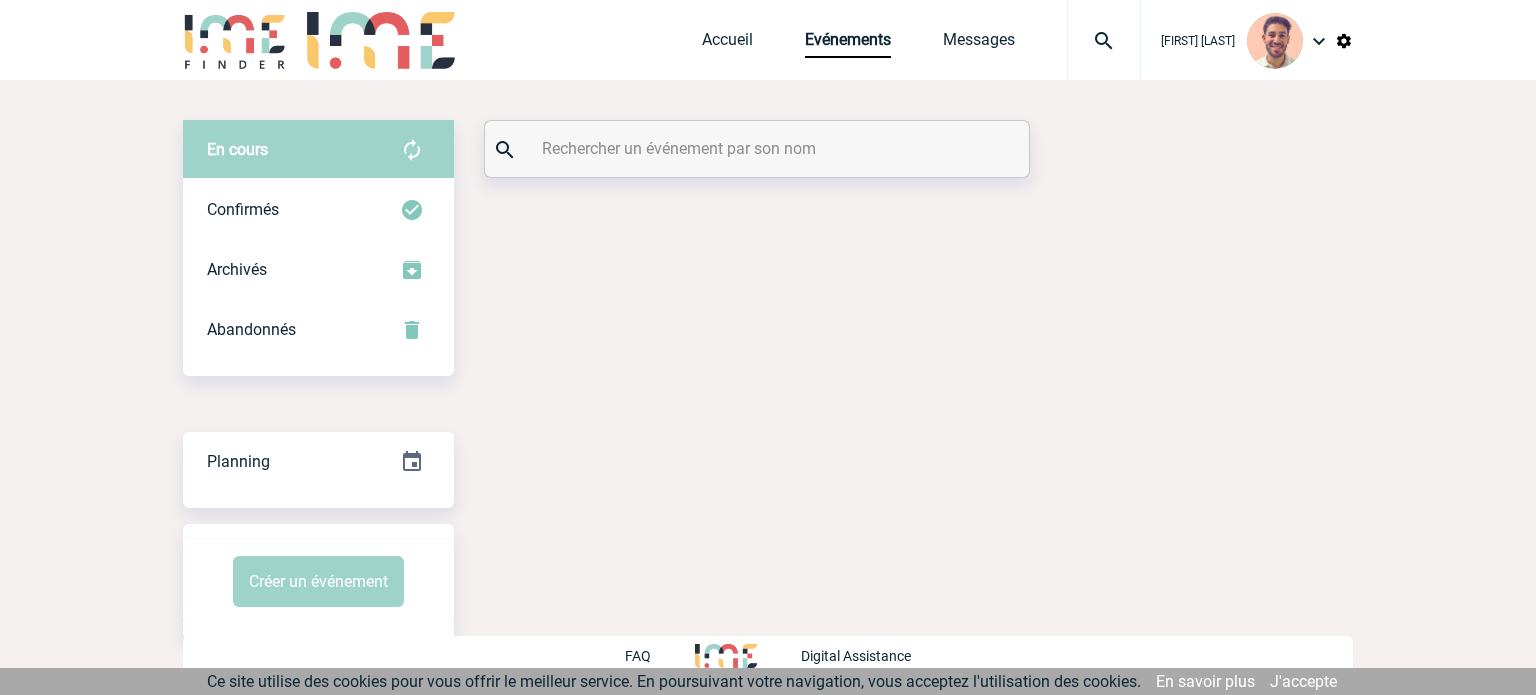 scroll, scrollTop: 0, scrollLeft: 0, axis: both 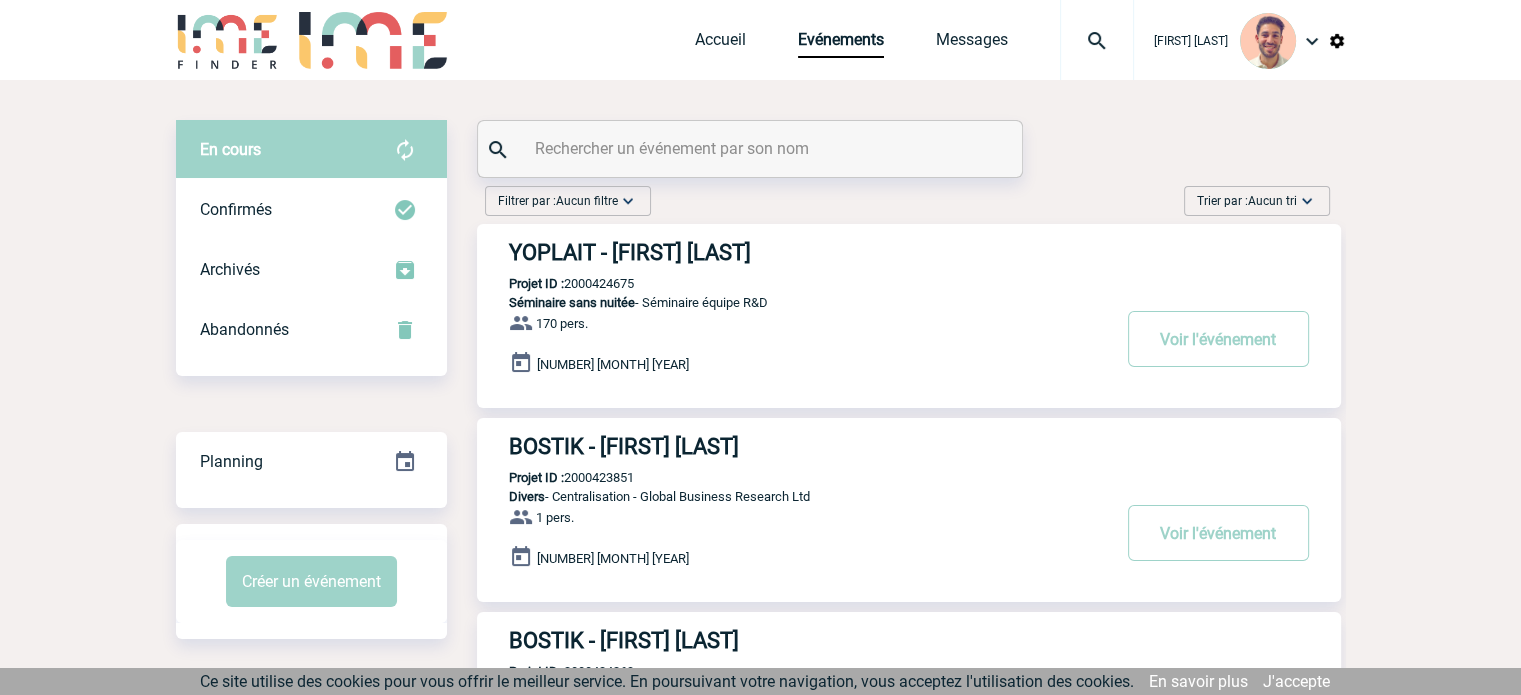 click at bounding box center [752, 148] 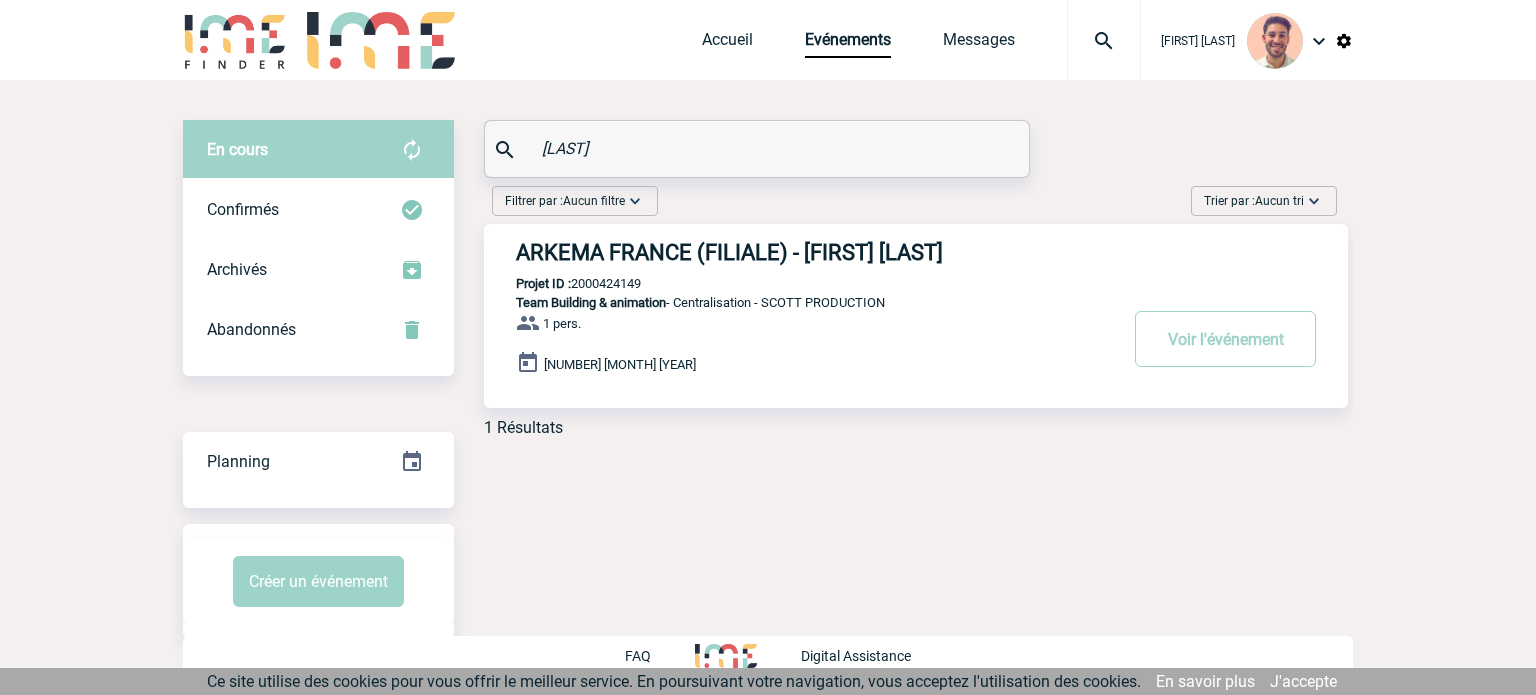 type on "SCHOTTE" 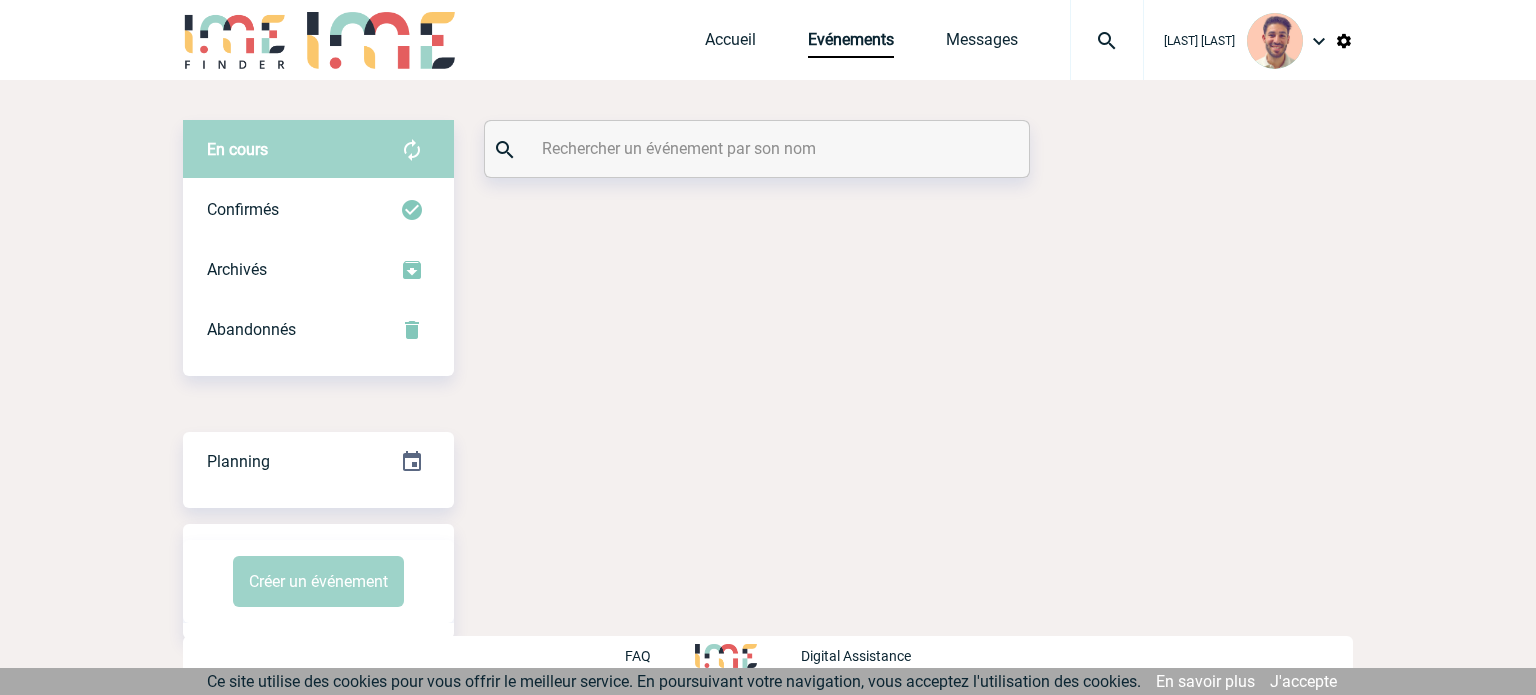 scroll, scrollTop: 0, scrollLeft: 0, axis: both 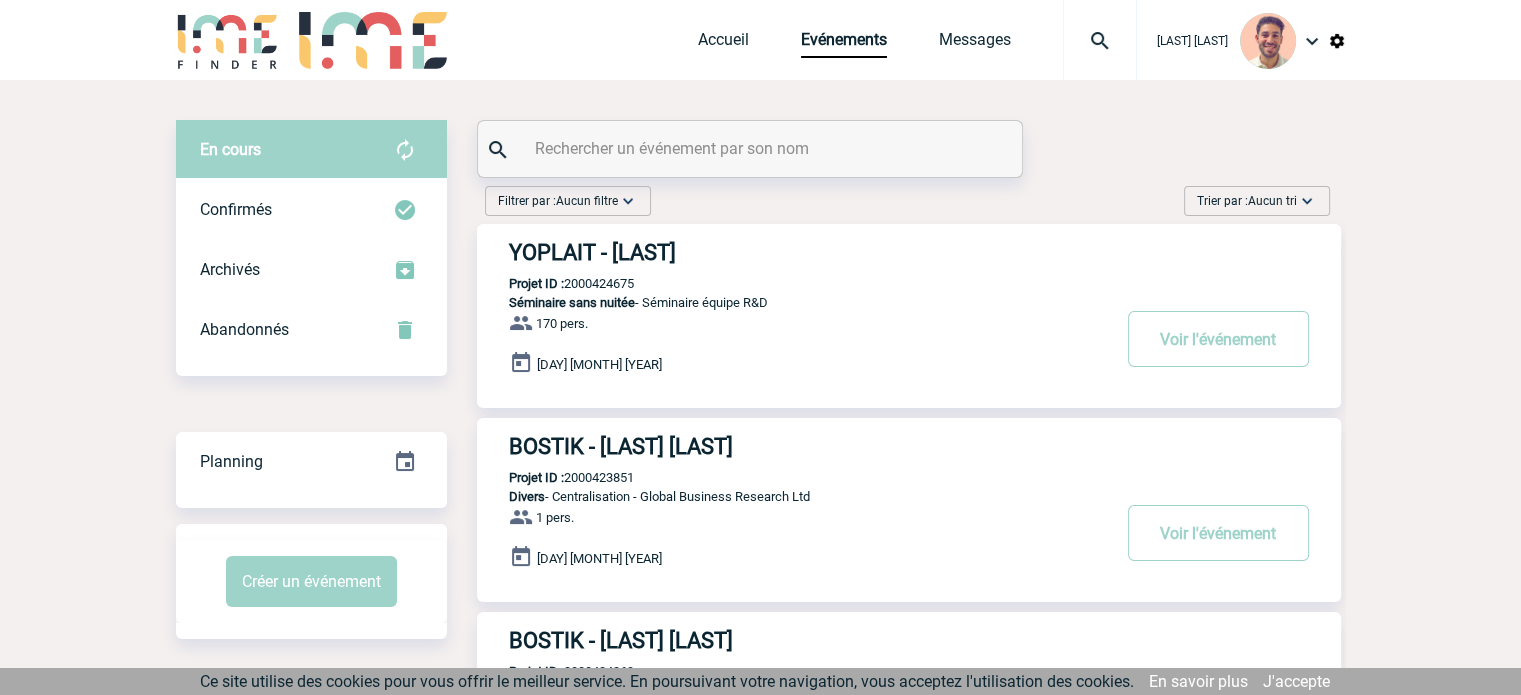 click at bounding box center [752, 148] 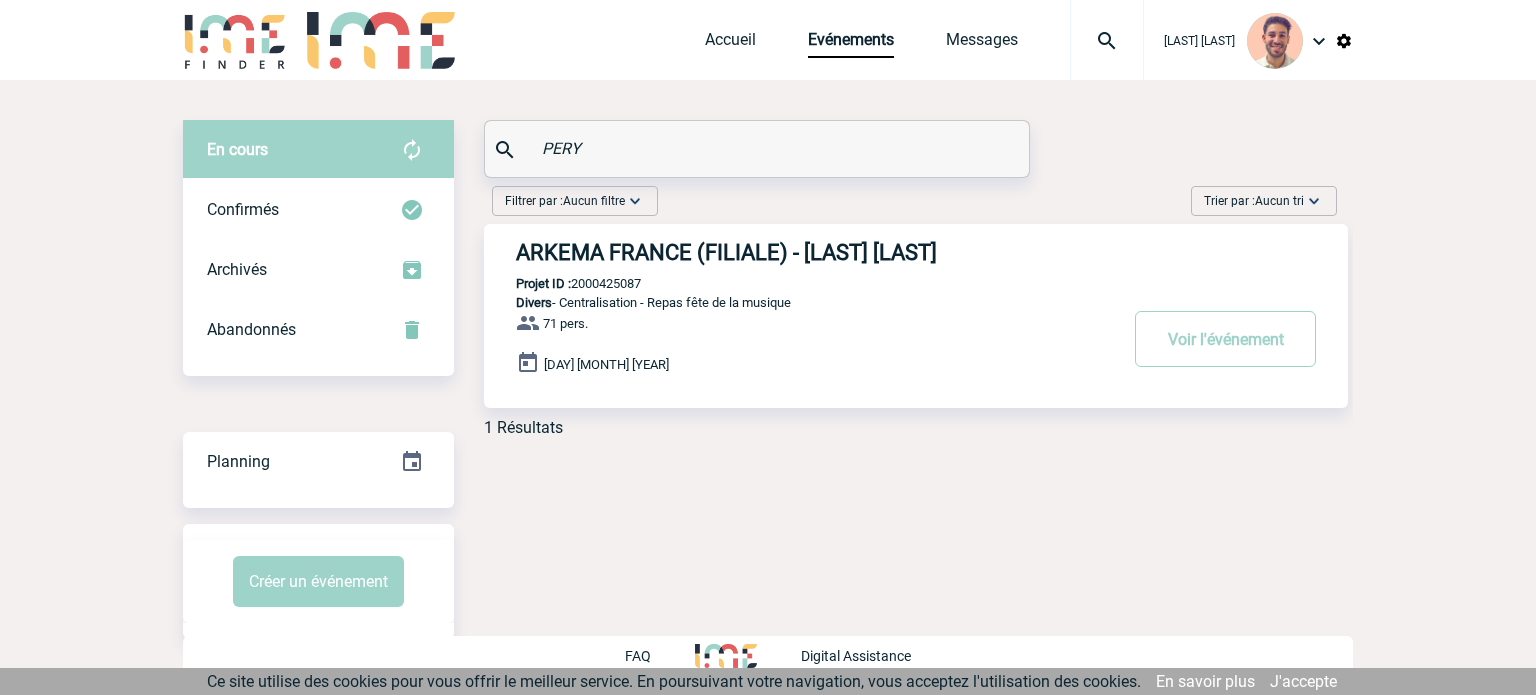 type on "PERY" 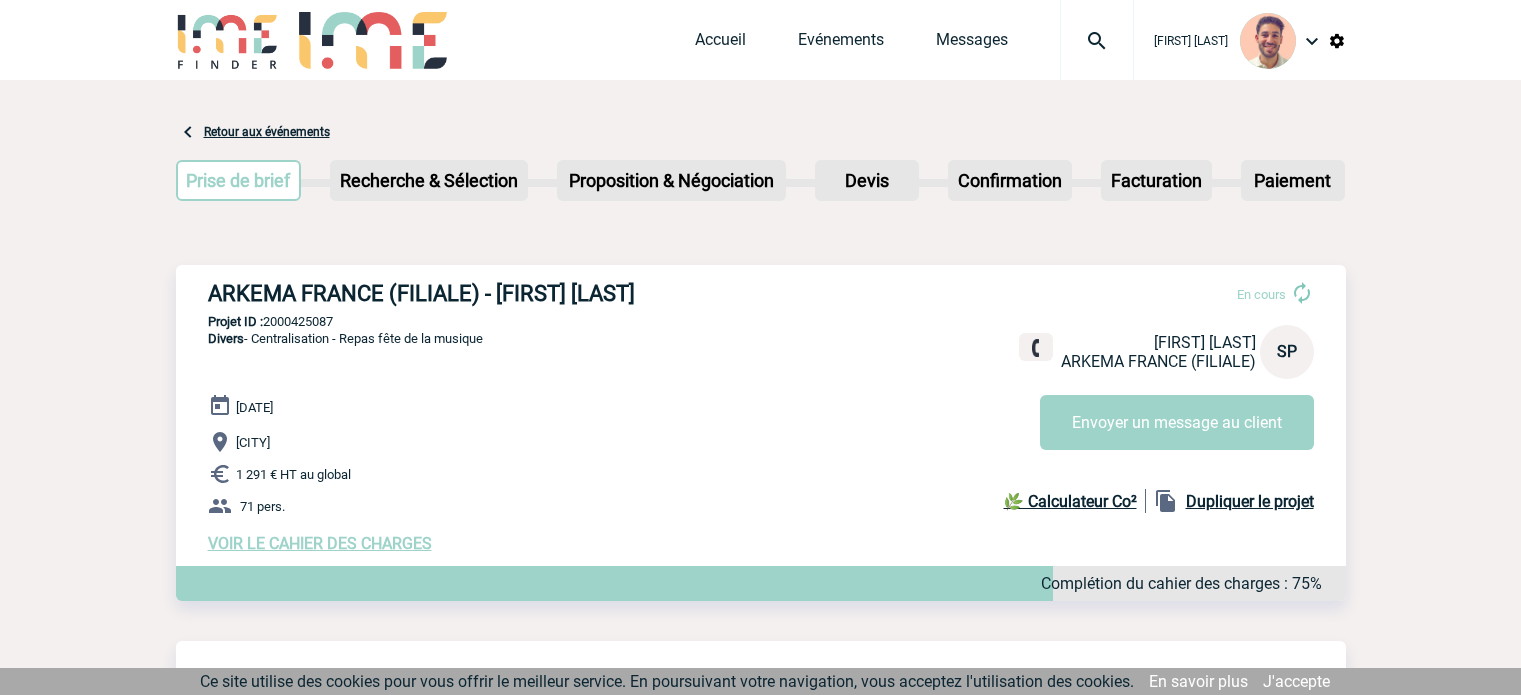 scroll, scrollTop: 0, scrollLeft: 0, axis: both 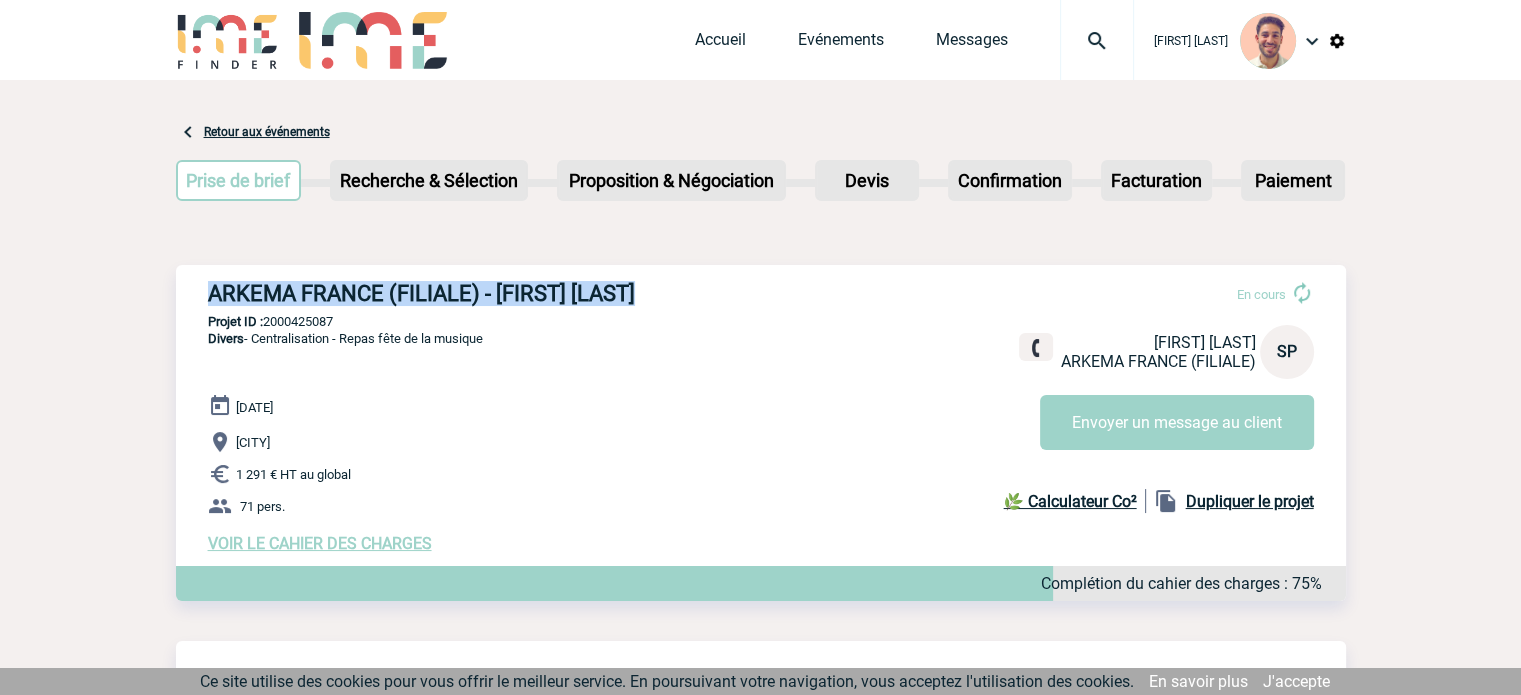 drag, startPoint x: 645, startPoint y: 296, endPoint x: 206, endPoint y: 287, distance: 439.09225 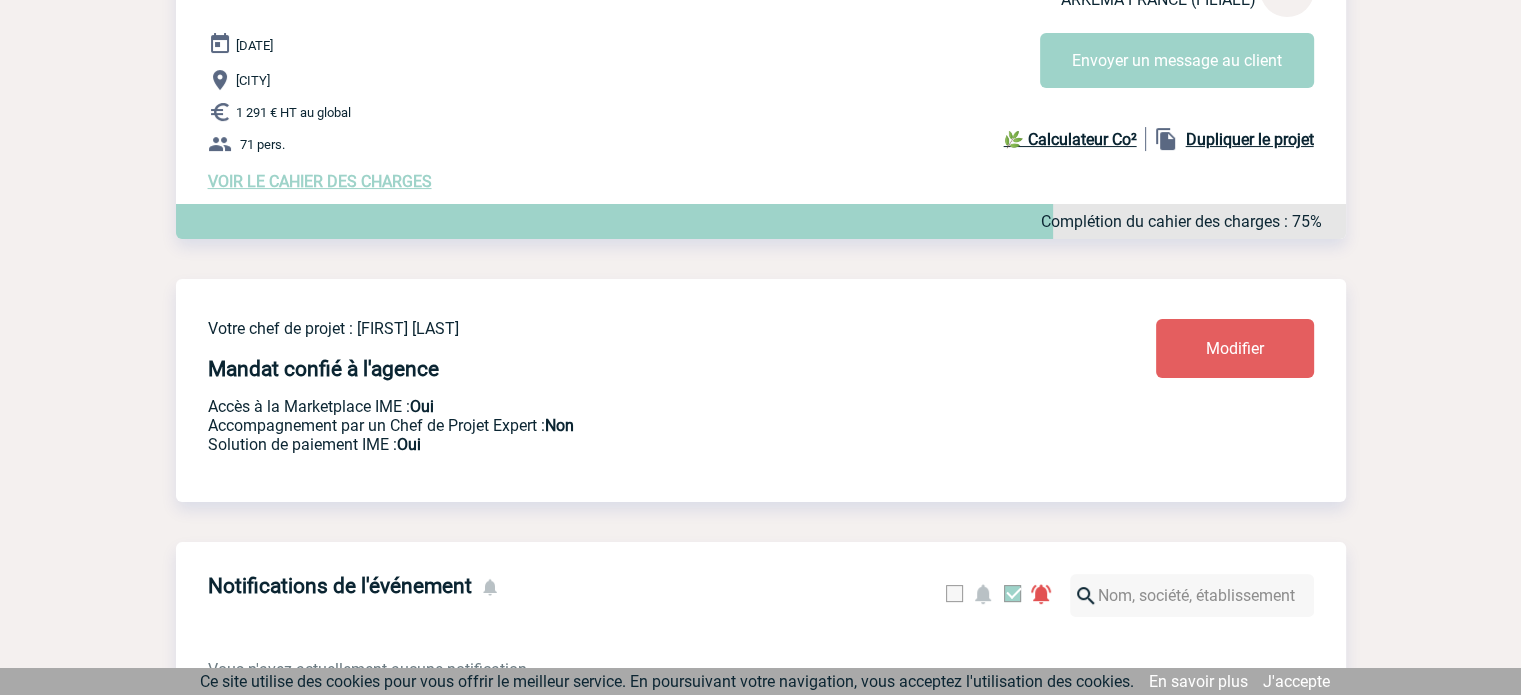 scroll, scrollTop: 0, scrollLeft: 0, axis: both 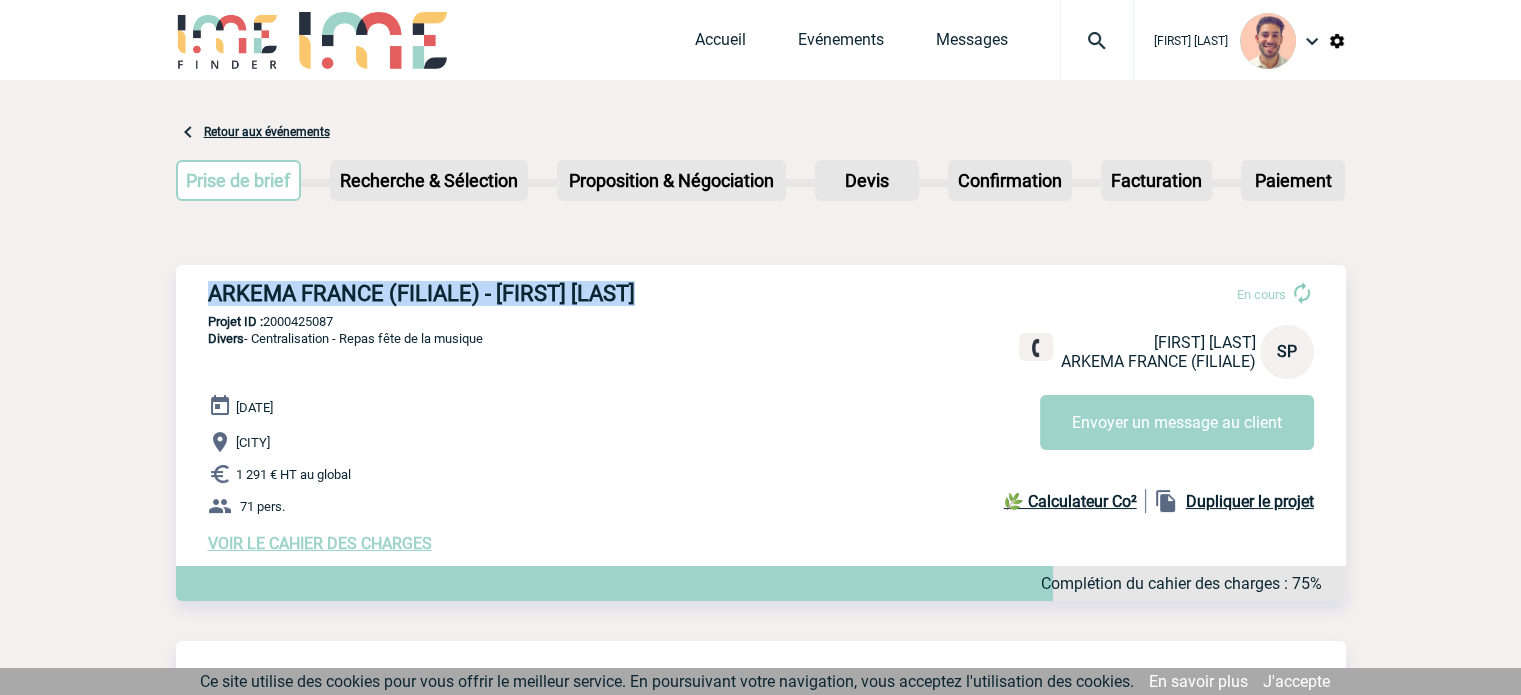 copy on "ARKEMA FRANCE (FILIALE) - [FIRST] [LAST]" 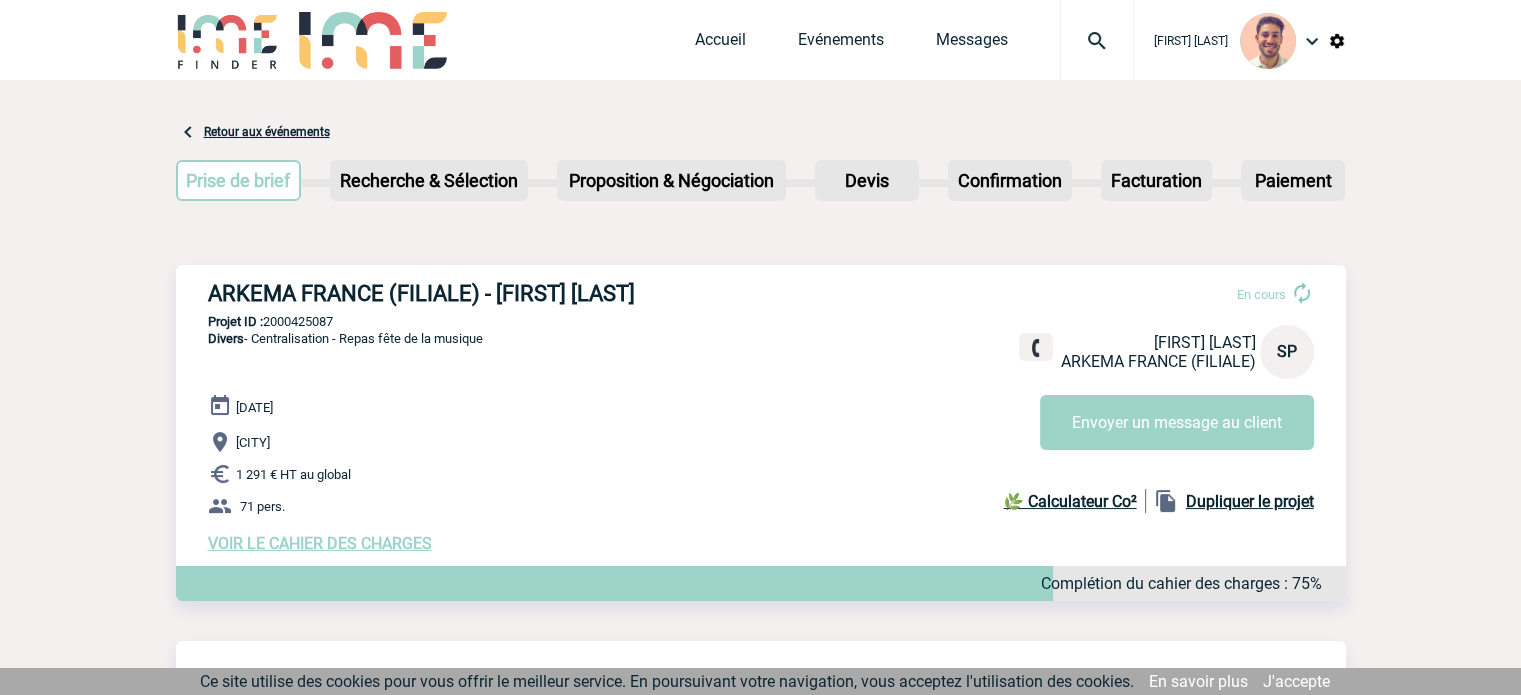 drag, startPoint x: 357, startPoint y: 321, endPoint x: 268, endPoint y: 330, distance: 89.453896 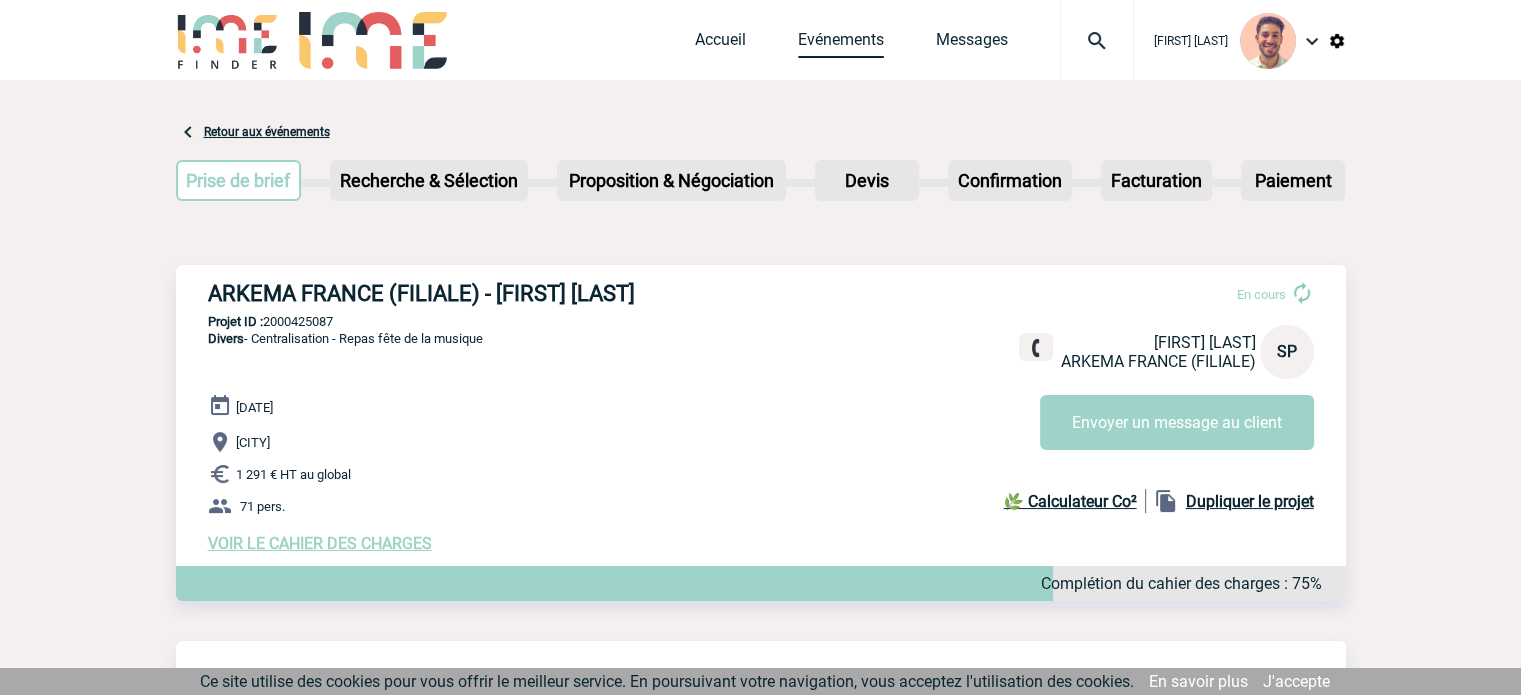 click on "Evénements" at bounding box center [841, 44] 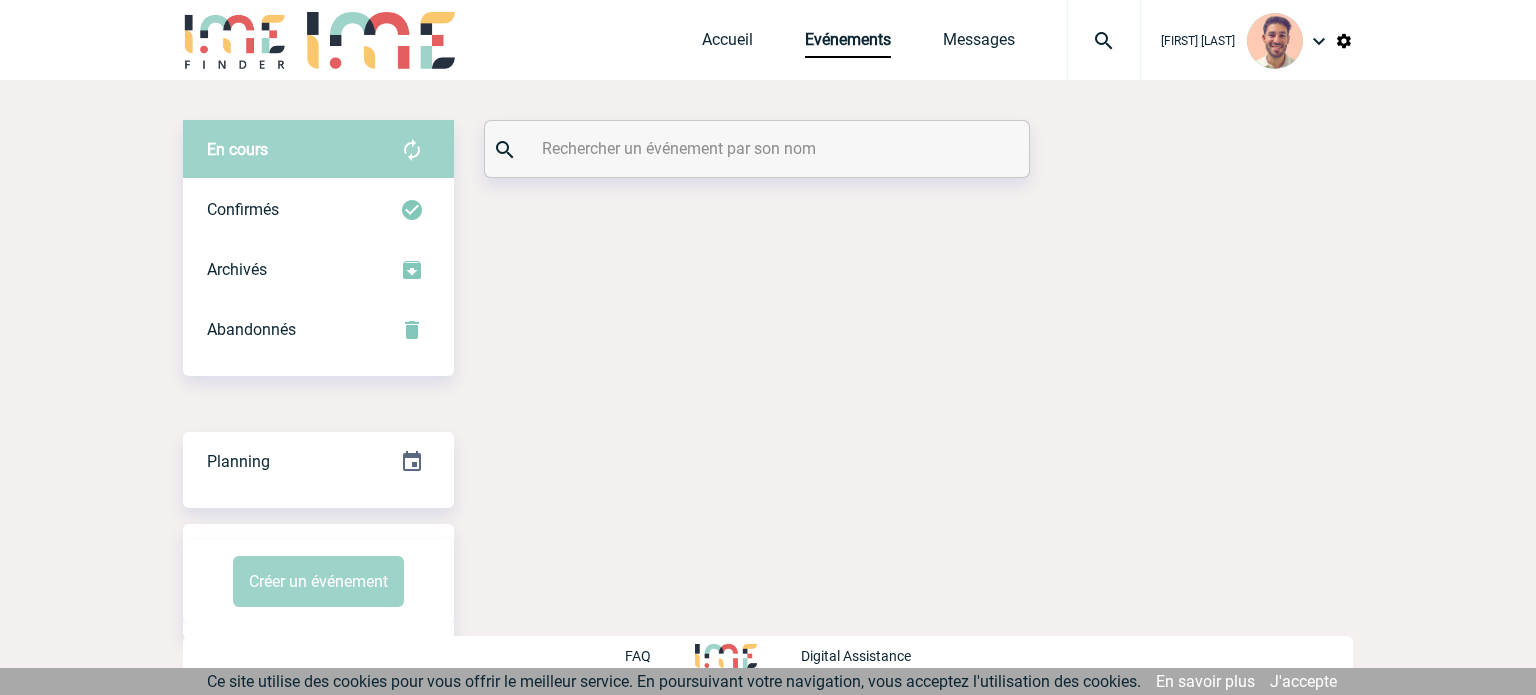 scroll, scrollTop: 0, scrollLeft: 0, axis: both 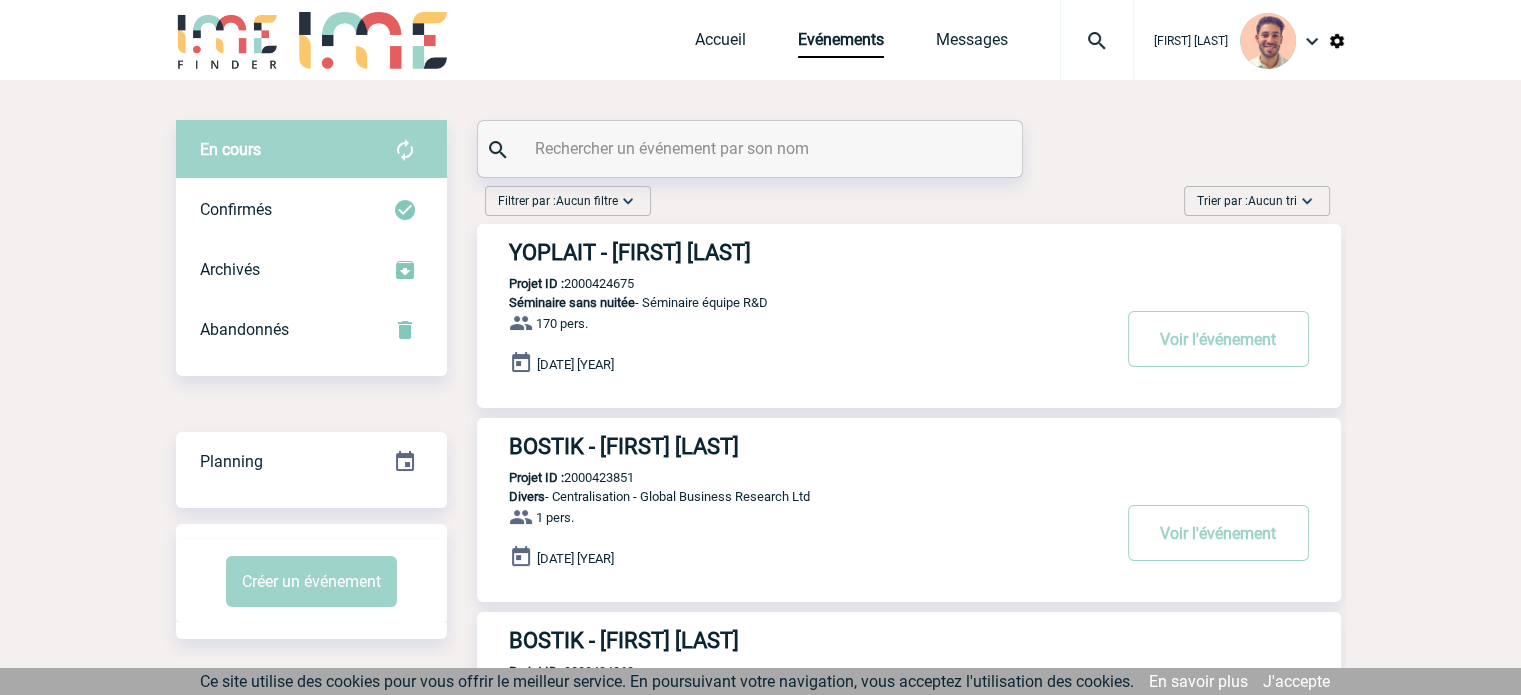 click at bounding box center [750, 149] 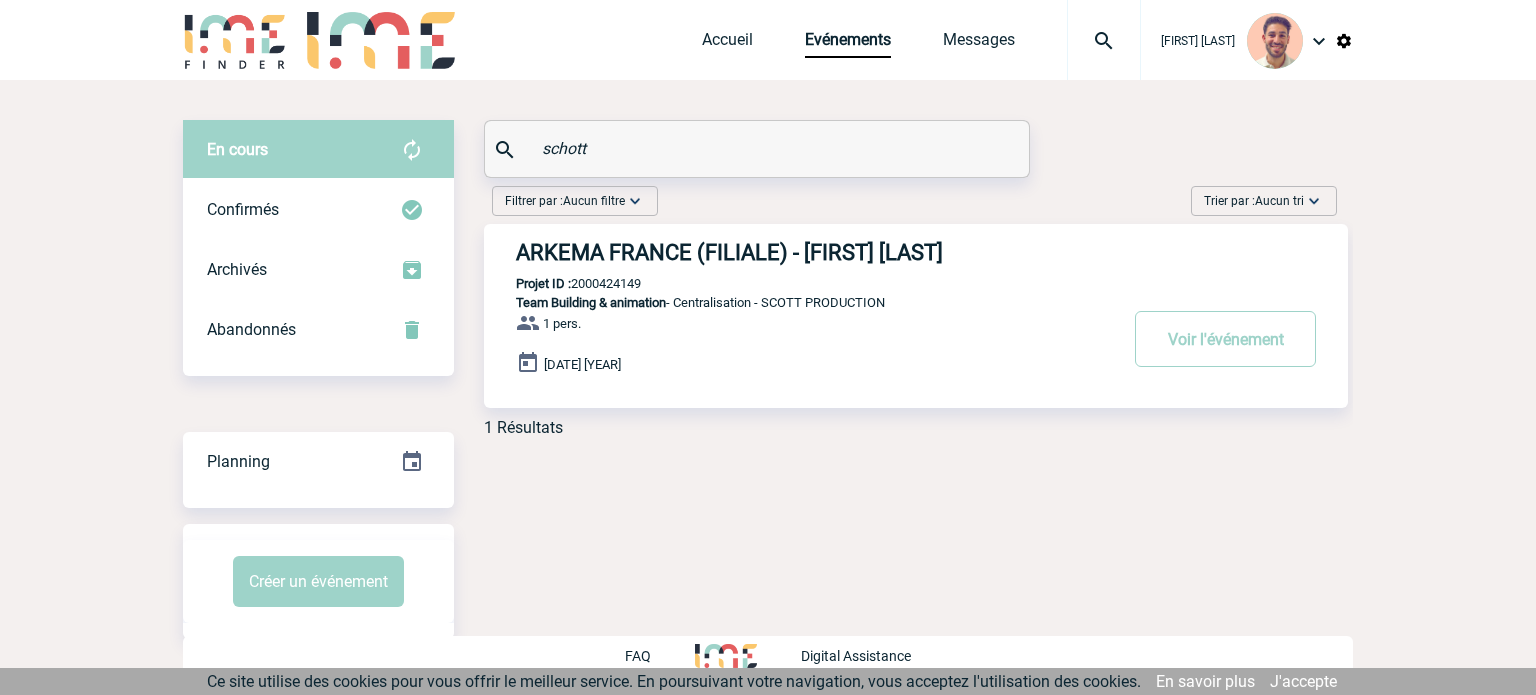 type on "schott" 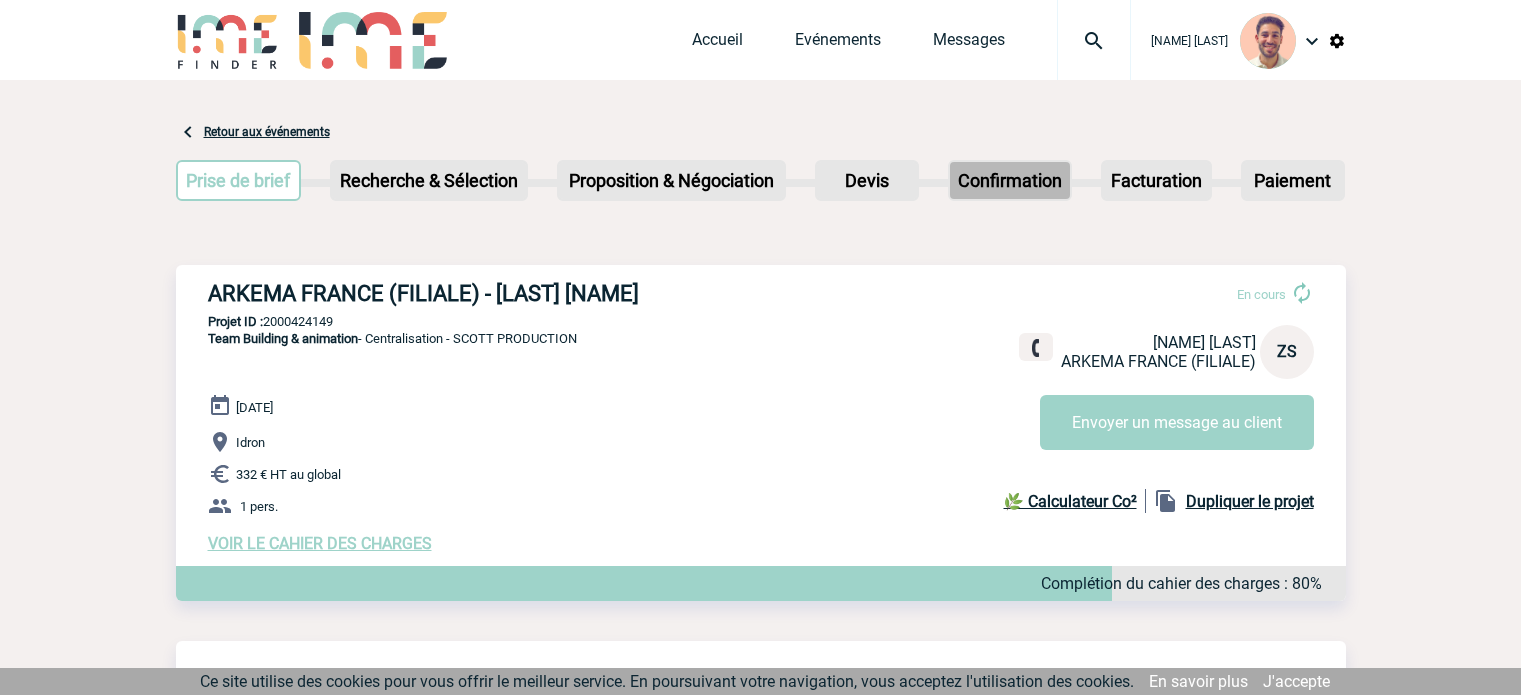 scroll, scrollTop: 0, scrollLeft: 0, axis: both 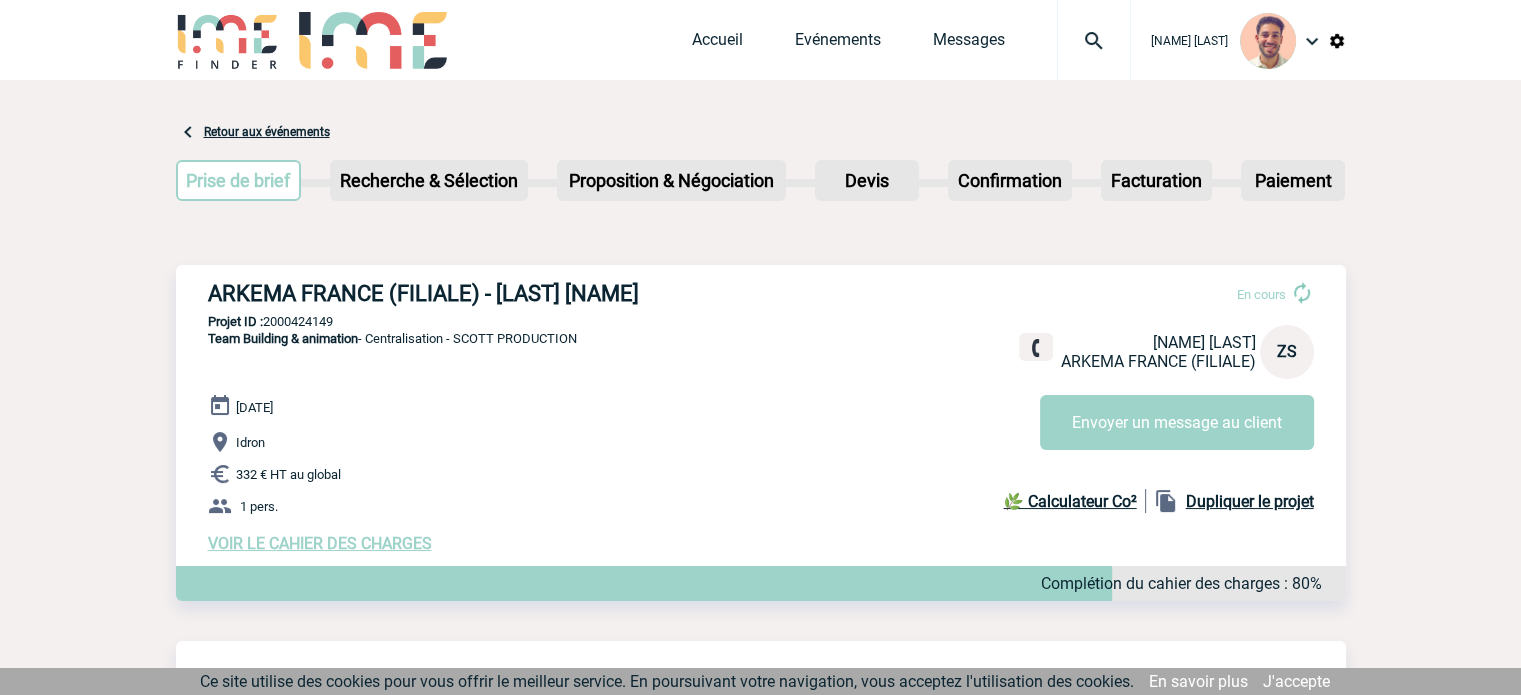 drag, startPoint x: 349, startPoint y: 319, endPoint x: 266, endPoint y: 320, distance: 83.00603 